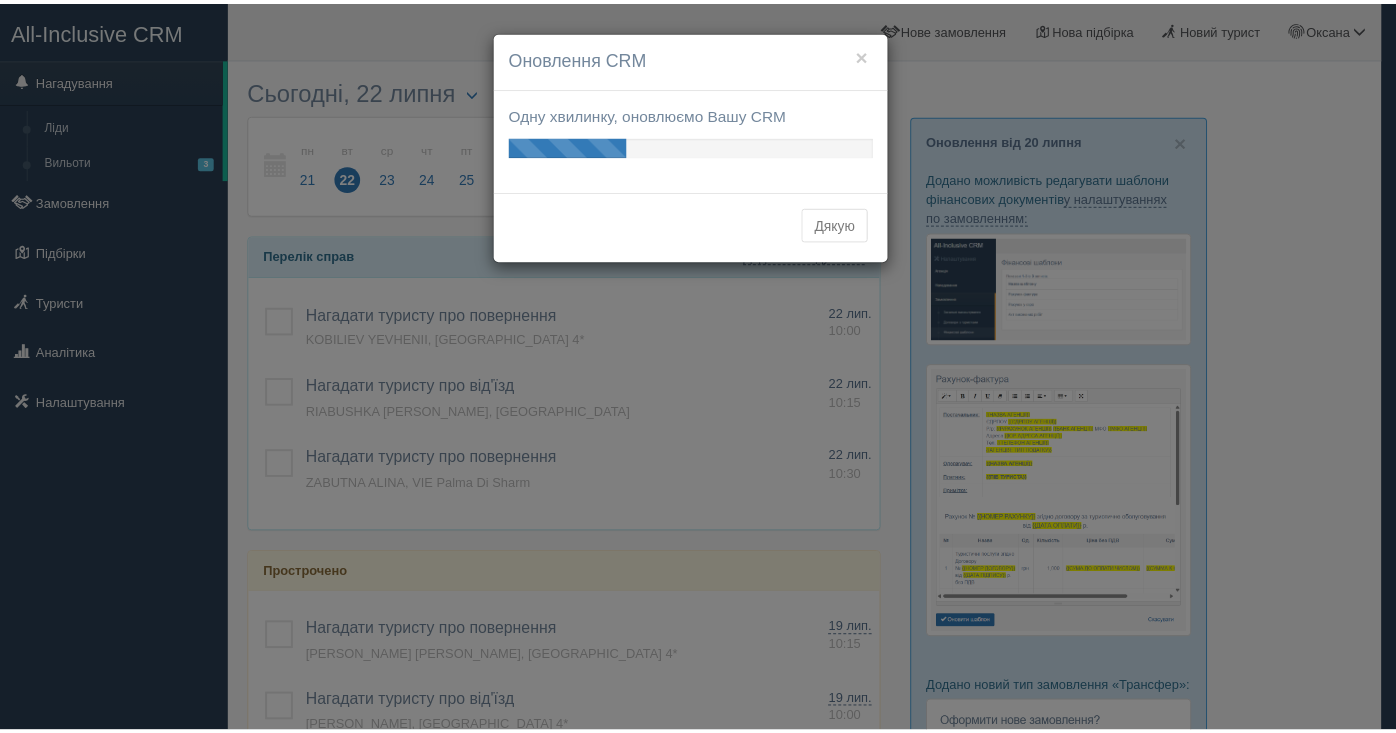 scroll, scrollTop: 0, scrollLeft: 0, axis: both 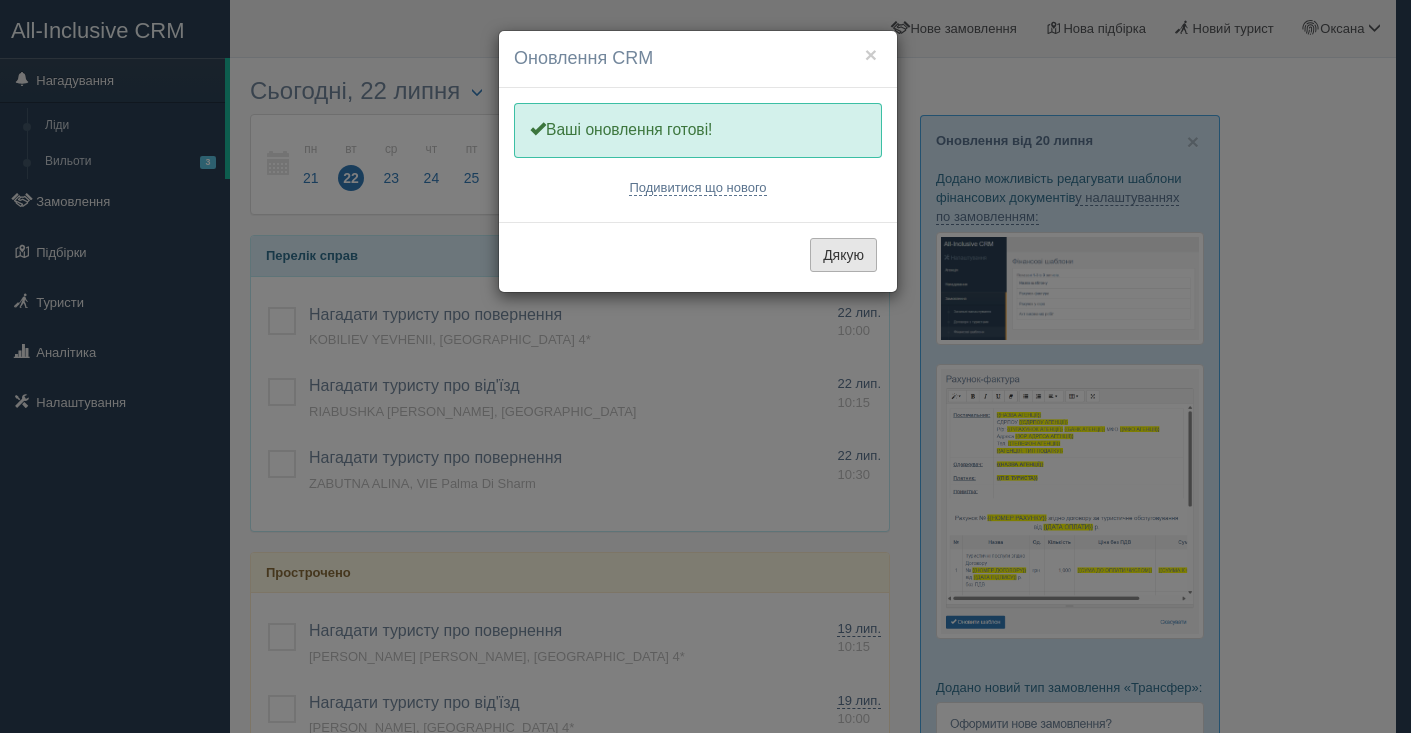 click on "Дякую" at bounding box center [843, 255] 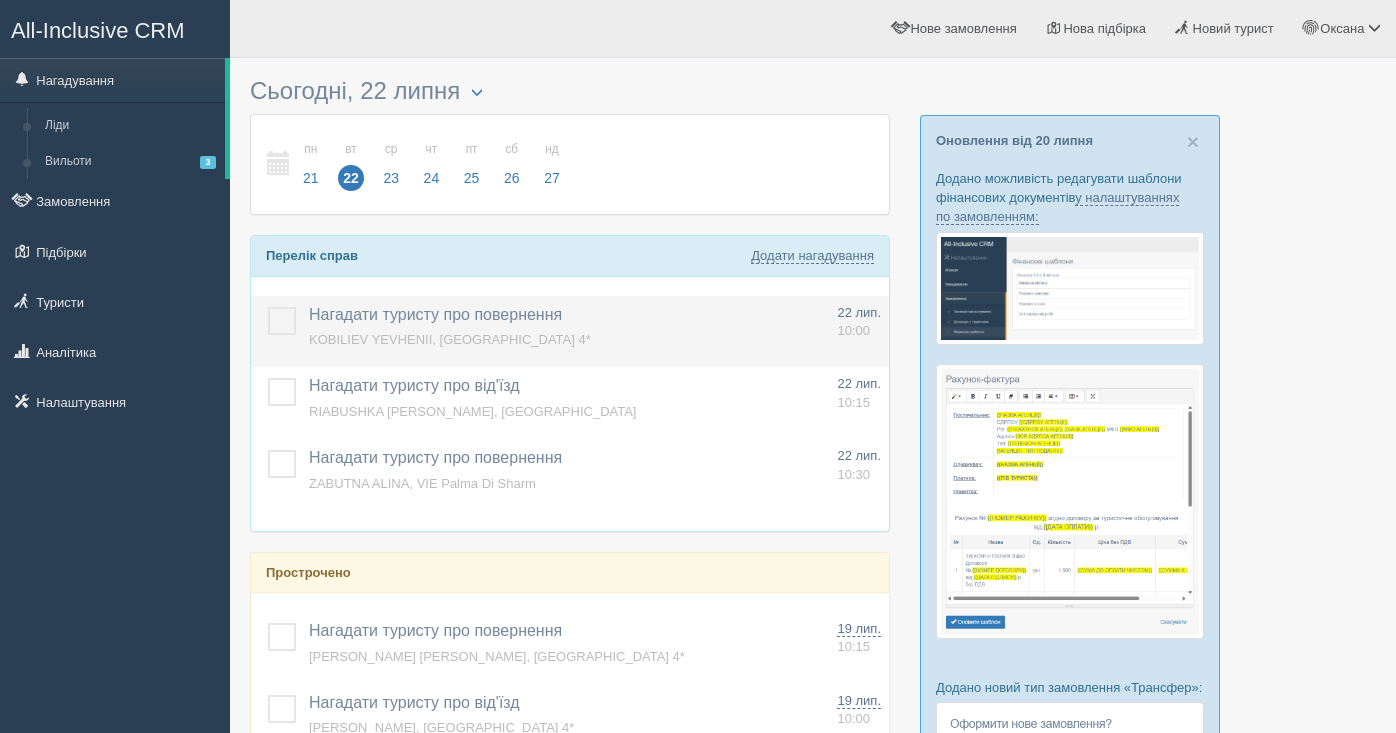 click at bounding box center (268, 307) 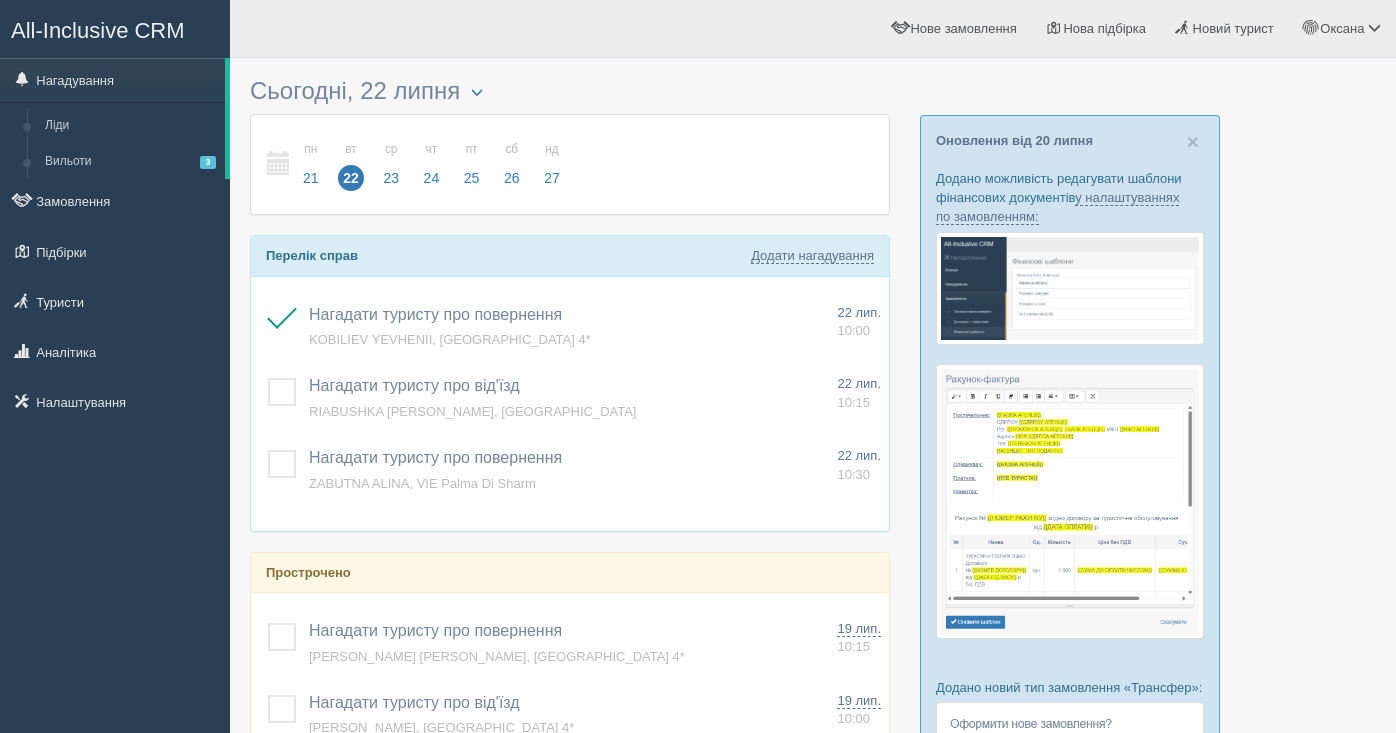 click on "Нагадати туристу про повернення" at bounding box center [435, 314] 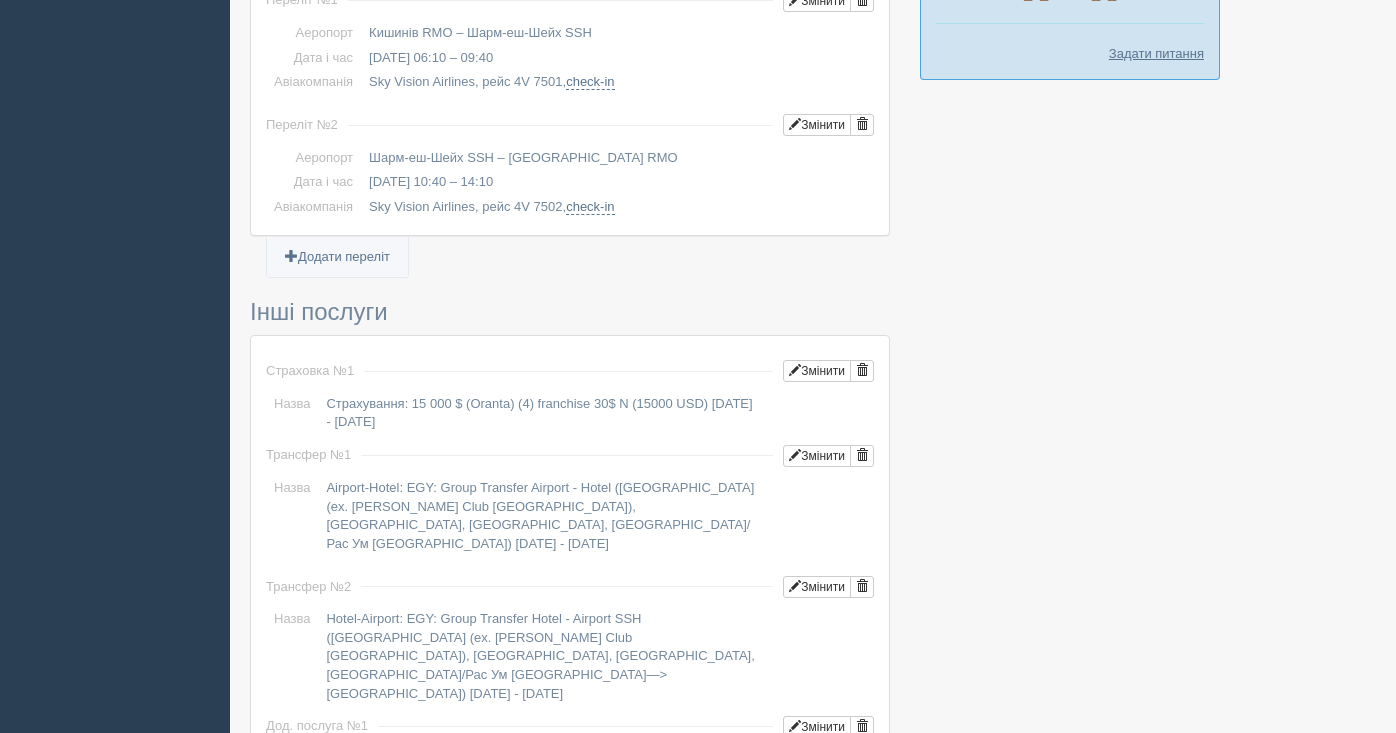scroll, scrollTop: 1038, scrollLeft: 0, axis: vertical 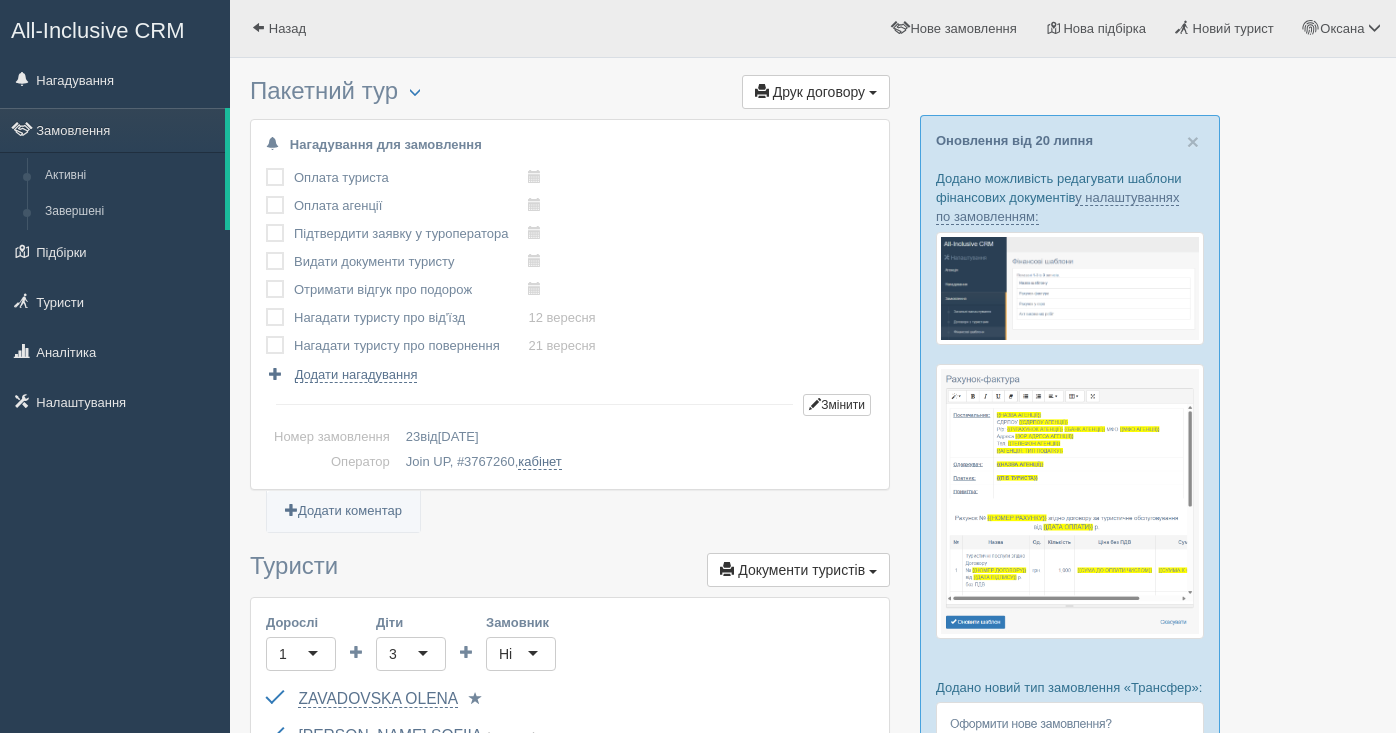 click at bounding box center [266, 336] 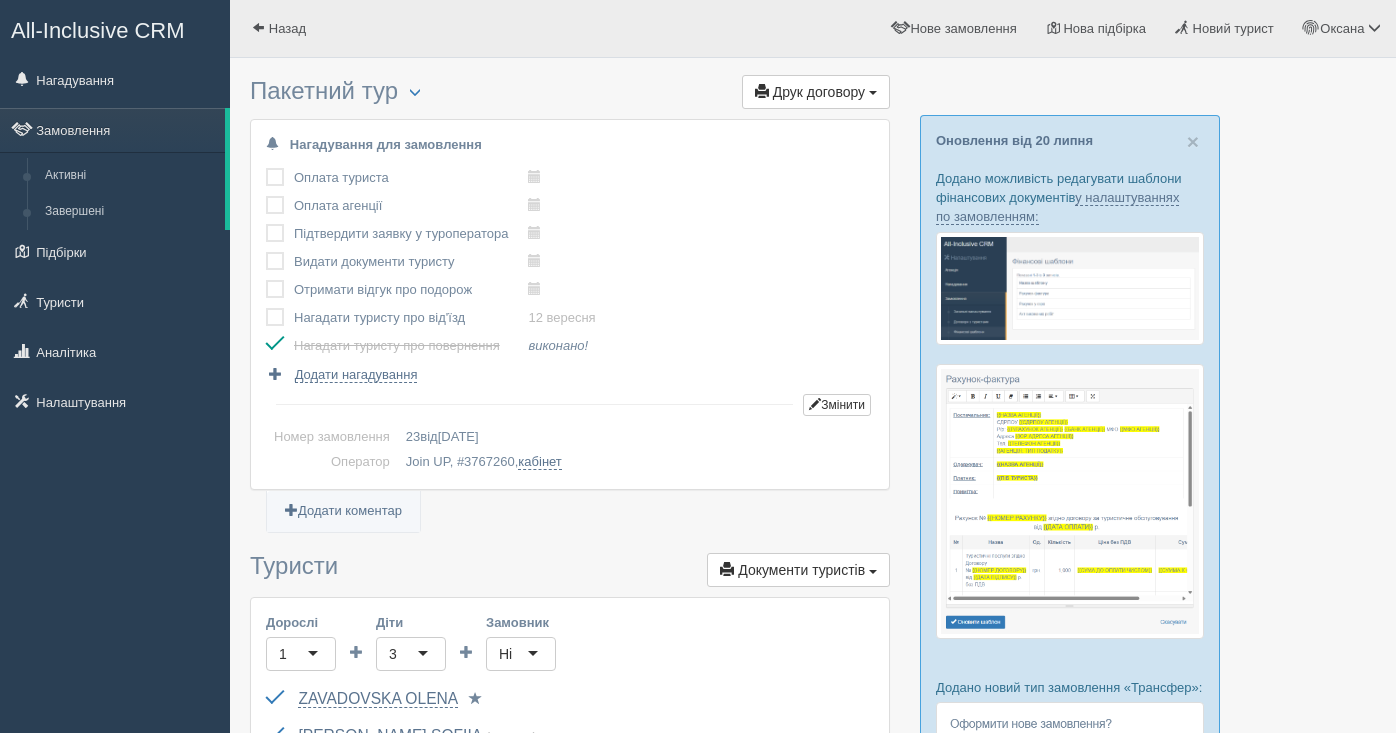 click at bounding box center [266, 308] 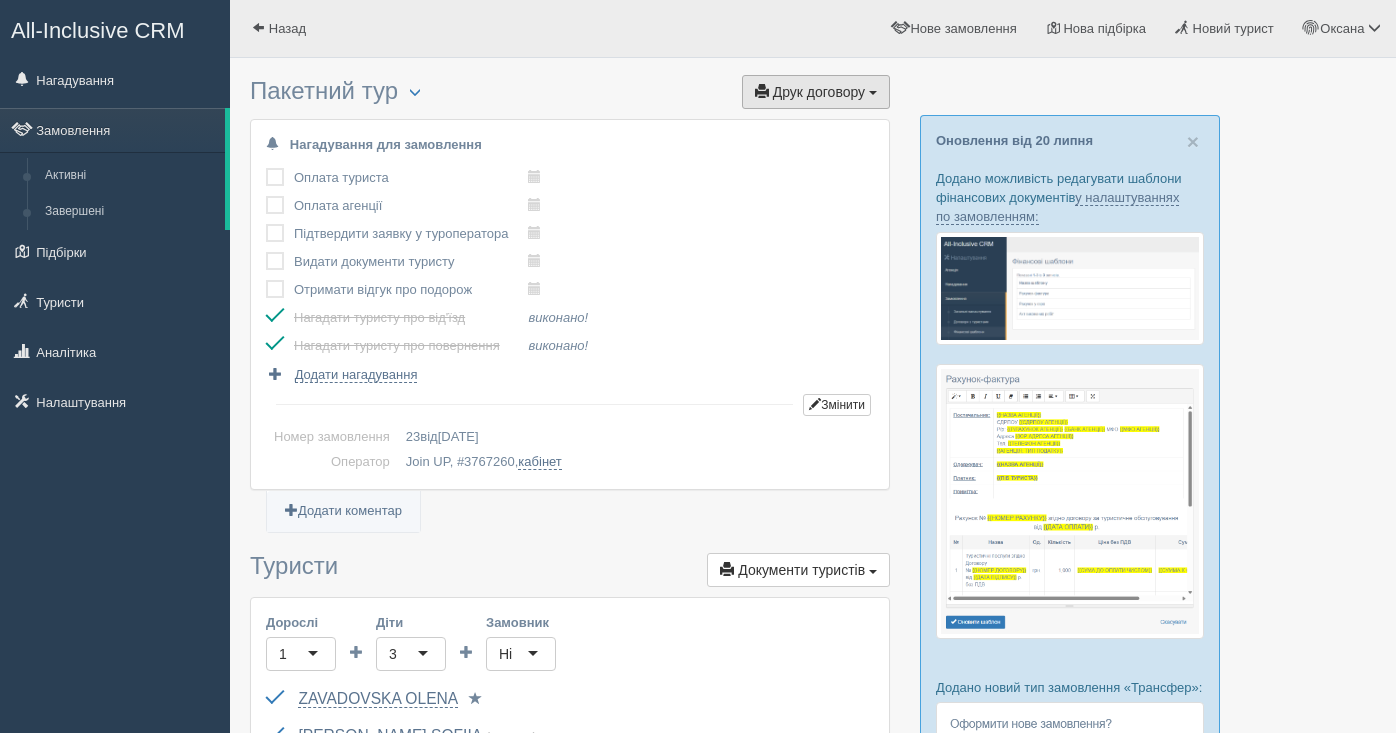 click on "Друк договору" at bounding box center (819, 92) 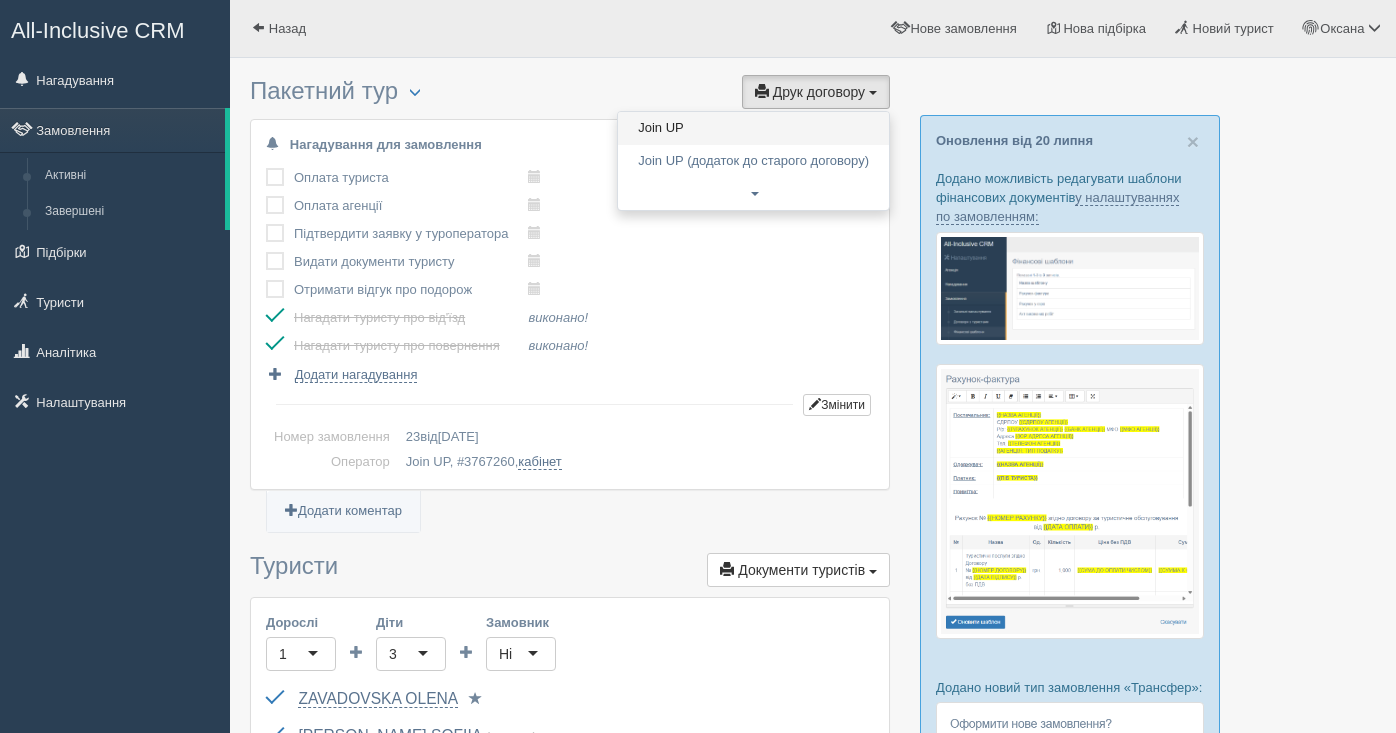 click on "Join UP" at bounding box center [753, 128] 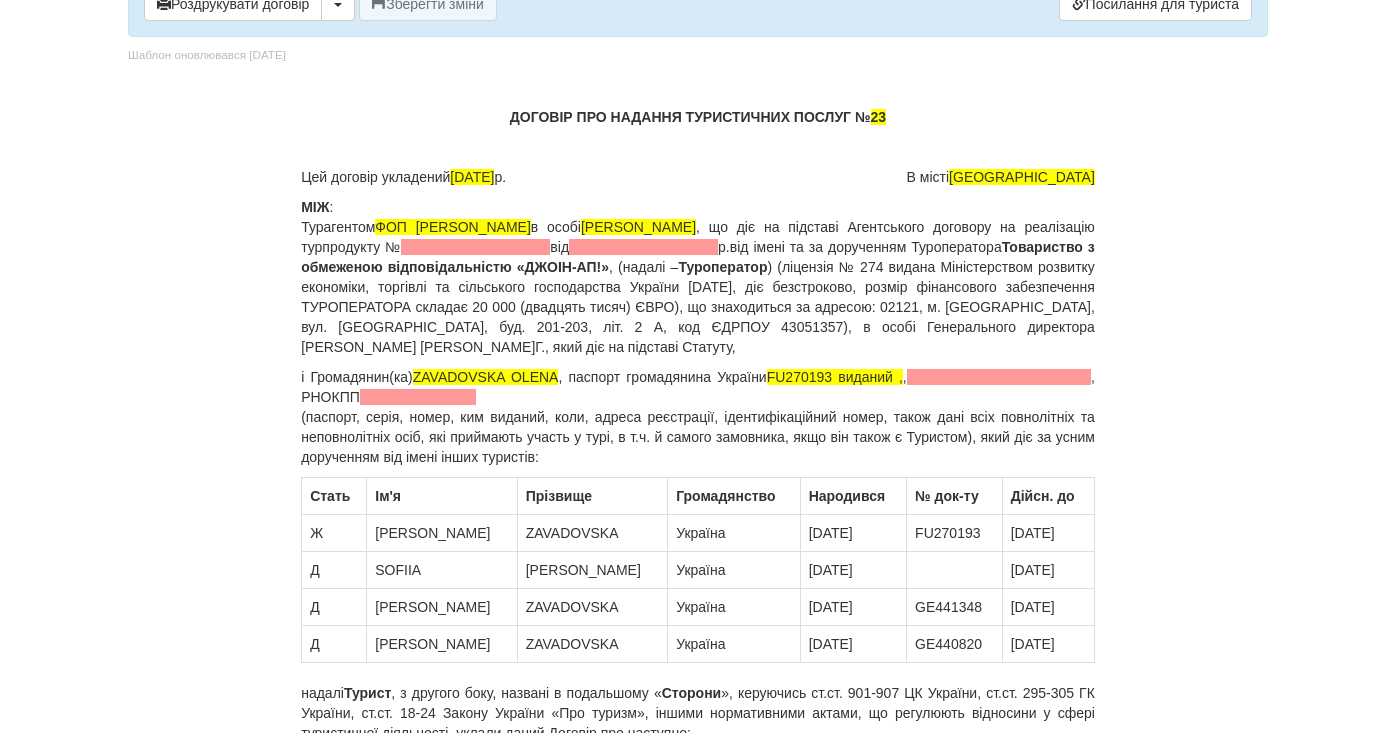 scroll, scrollTop: 0, scrollLeft: 0, axis: both 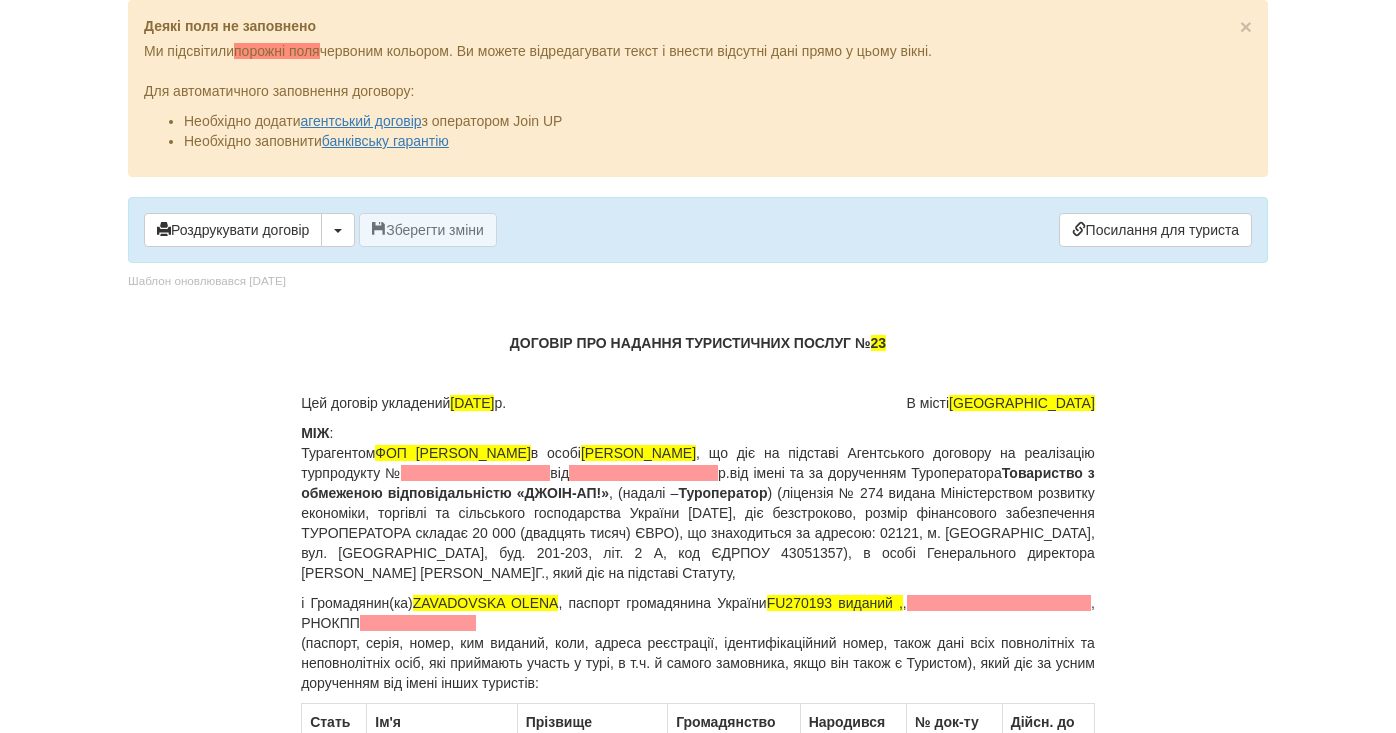 click on "ДОГОВІР ПРО НАДАННЯ ТУРИСТИЧНИХ ПОСЛУГ № 23" at bounding box center [698, 343] 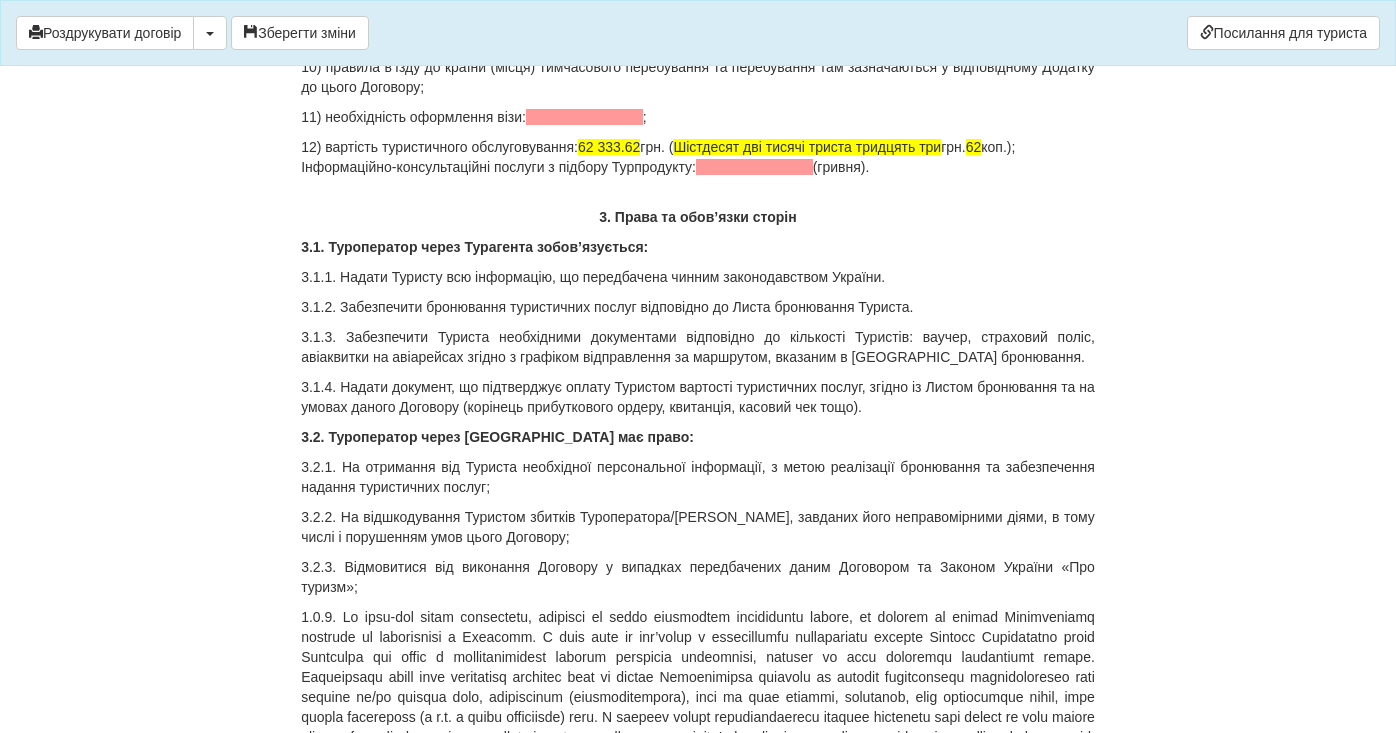 scroll, scrollTop: 2646, scrollLeft: 0, axis: vertical 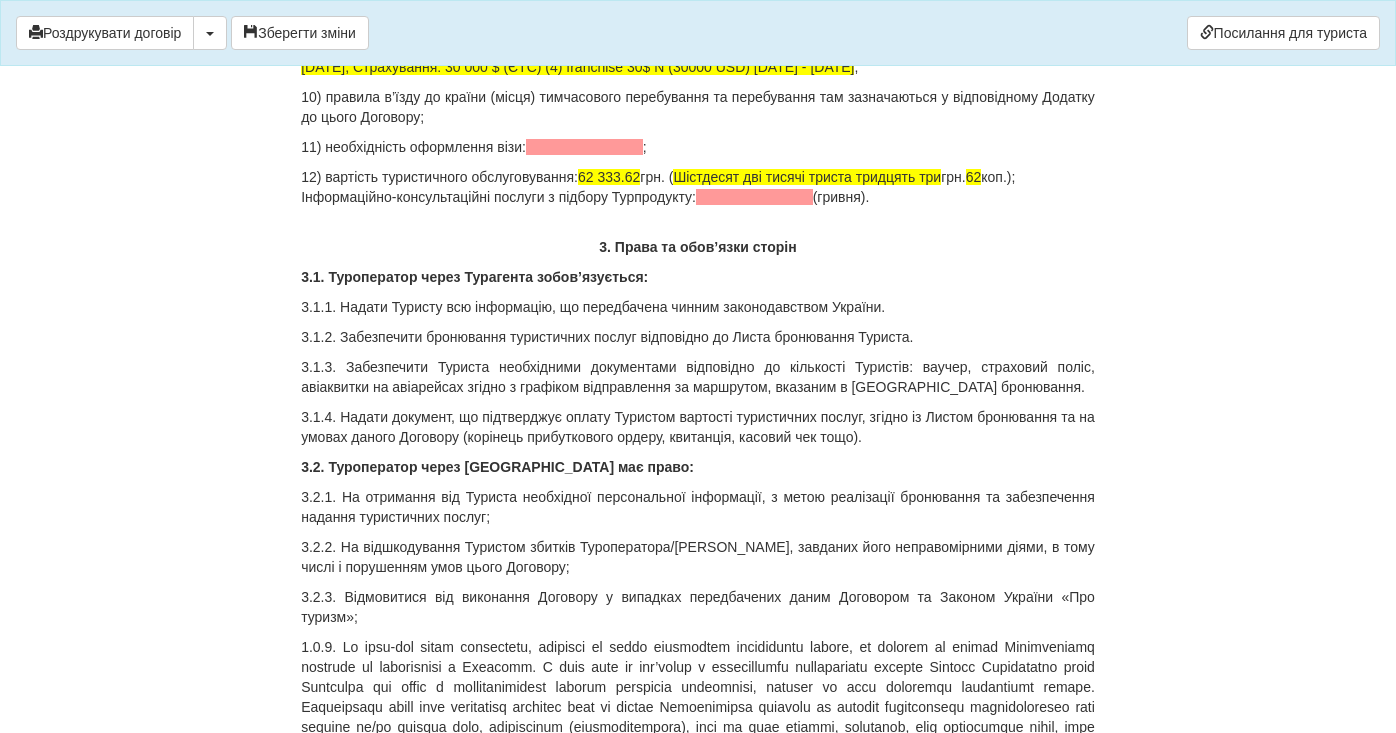 click on "12) вартість туристичного обслуговування:  62 333.62  грн. ( Шістдесят дві тисячі триста тридцять три  грн.  62  коп.);
Інформаційно-консультаційні послуги з підбору Турпродукту:                                  (гривня)." at bounding box center (698, 187) 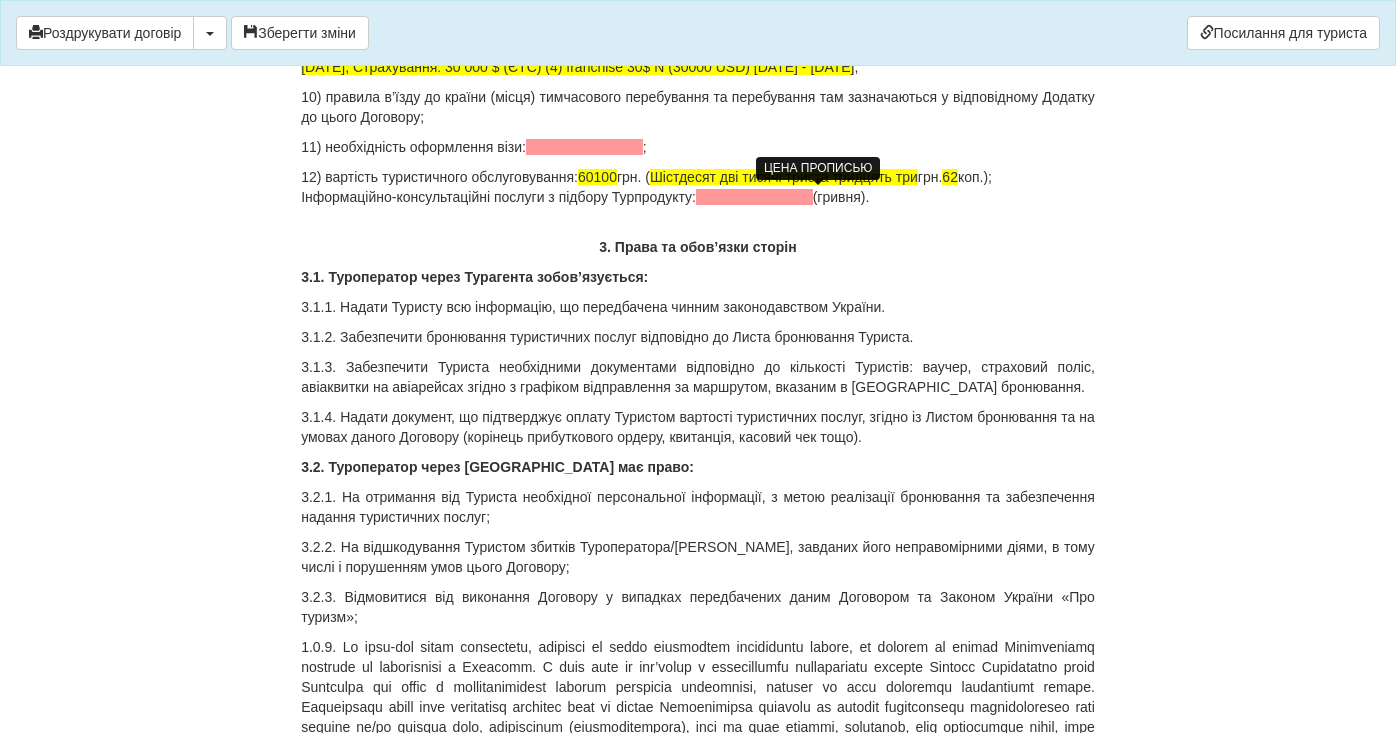 click on "Шістдесят дві тисячі триста тридцять три" at bounding box center [784, 177] 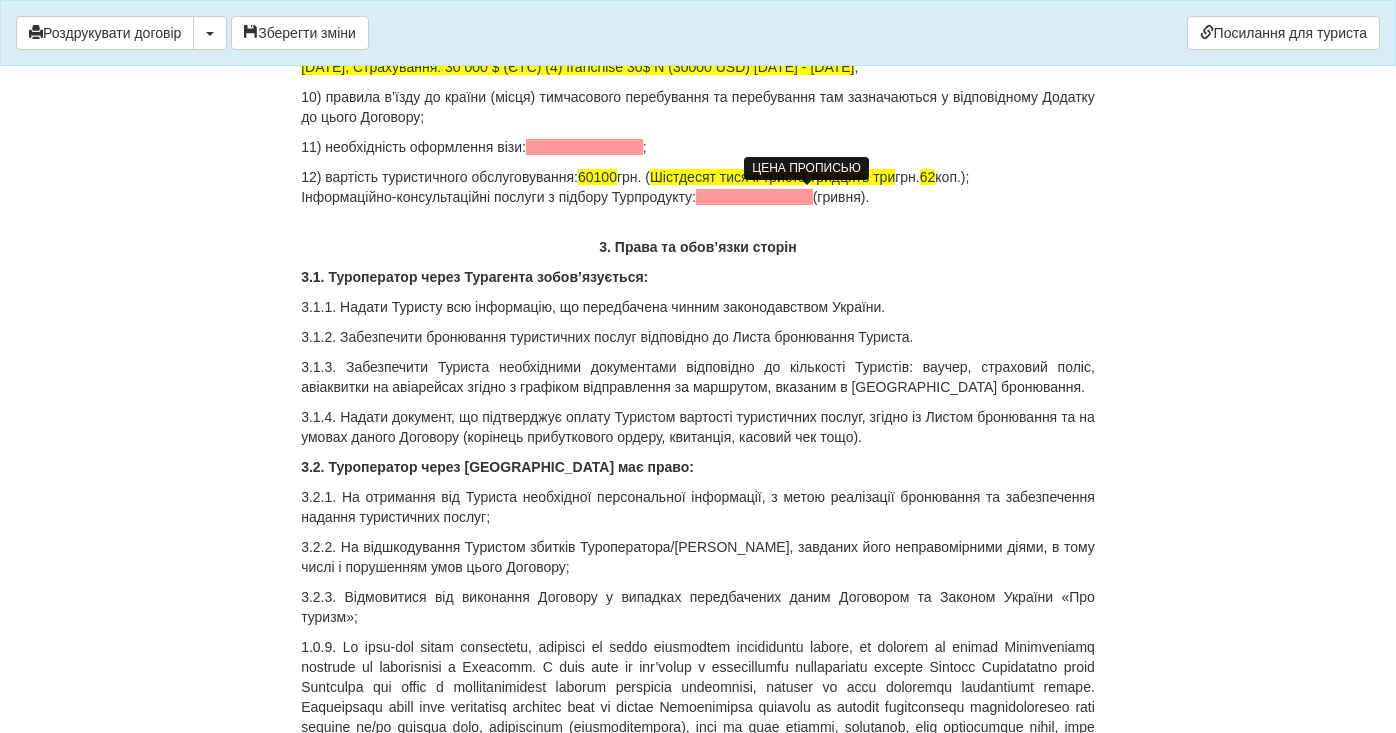 click on "Шістдесят тисячі триста тридцять три" at bounding box center (772, 177) 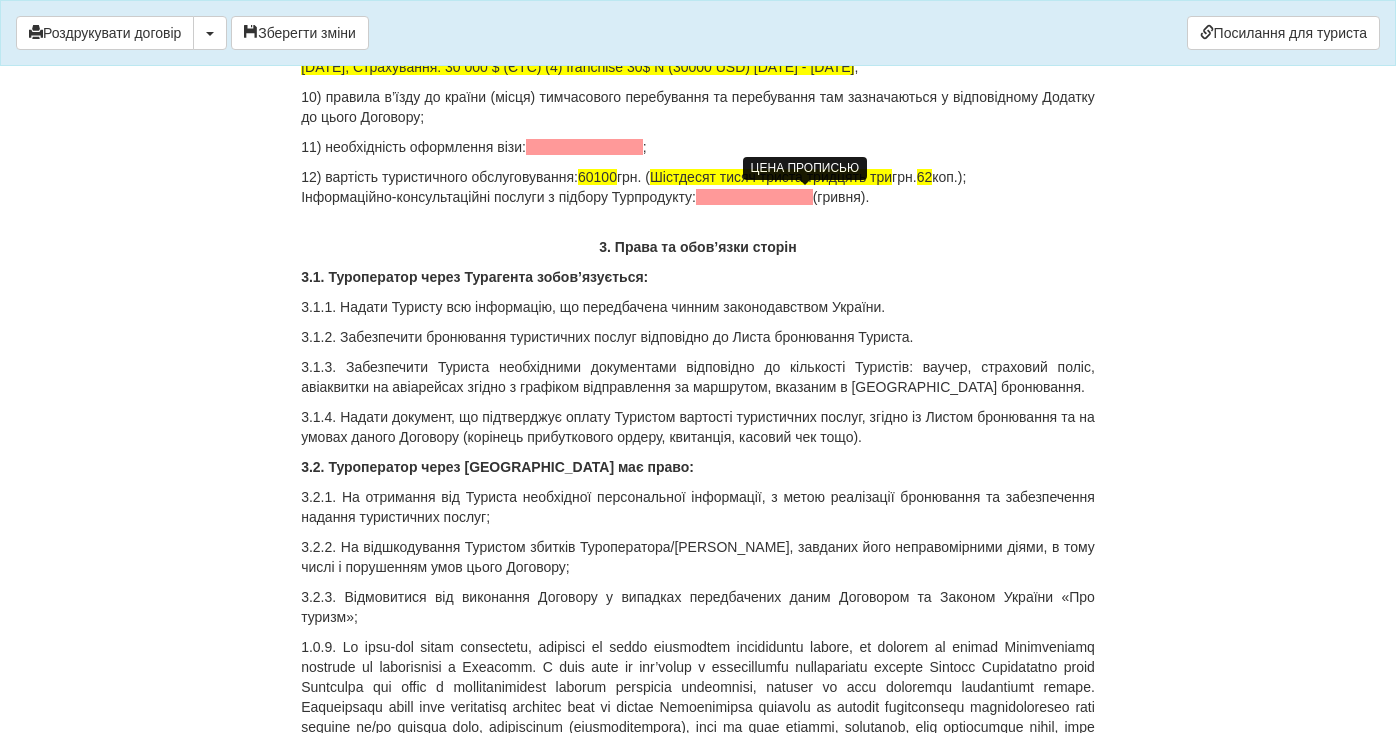 click on "Шістдесят тисяч триста тридцять три" at bounding box center (771, 177) 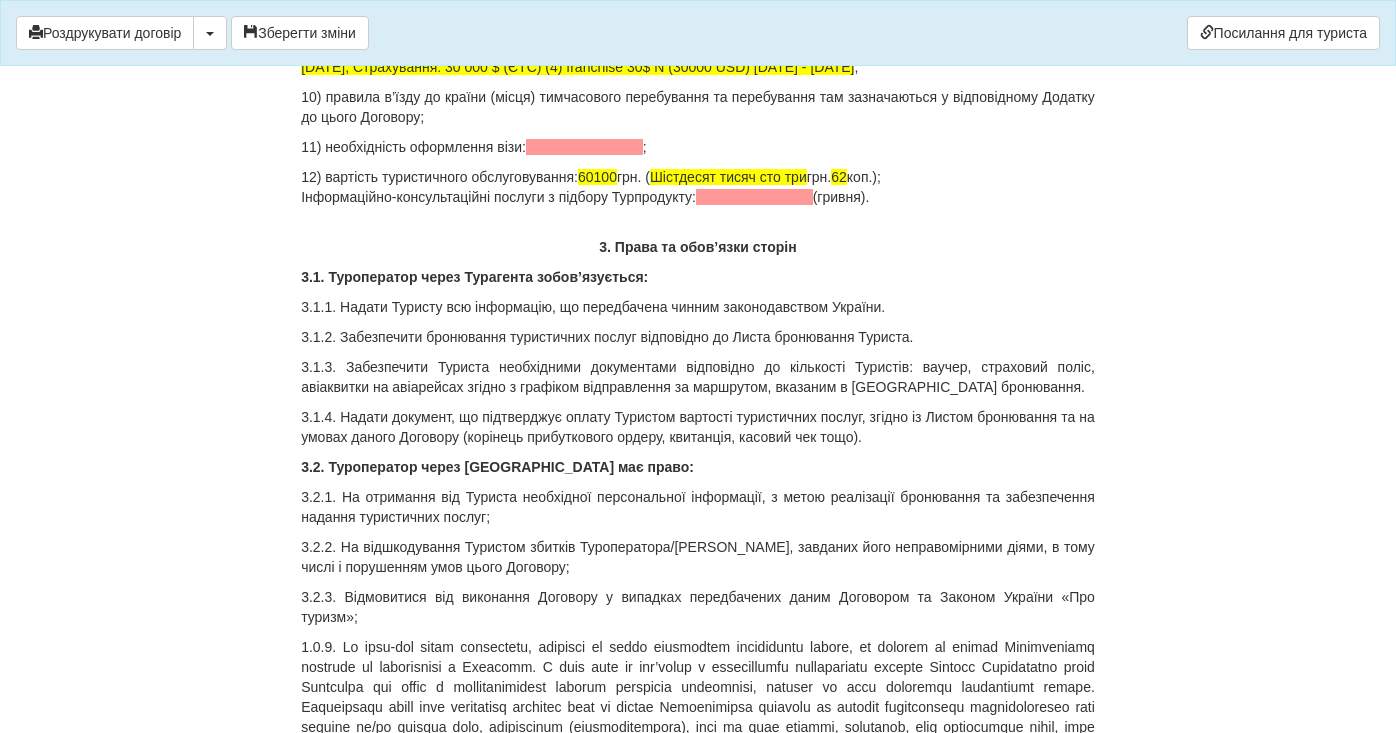 click on "12) вартість туристичного обслуговування:  60100  грн. ( Шістдесят тисяч cто три  грн.  62  коп.);
Інформаційно-консультаційні послуги з підбору Турпродукту:                                  (гривня)." at bounding box center (698, 187) 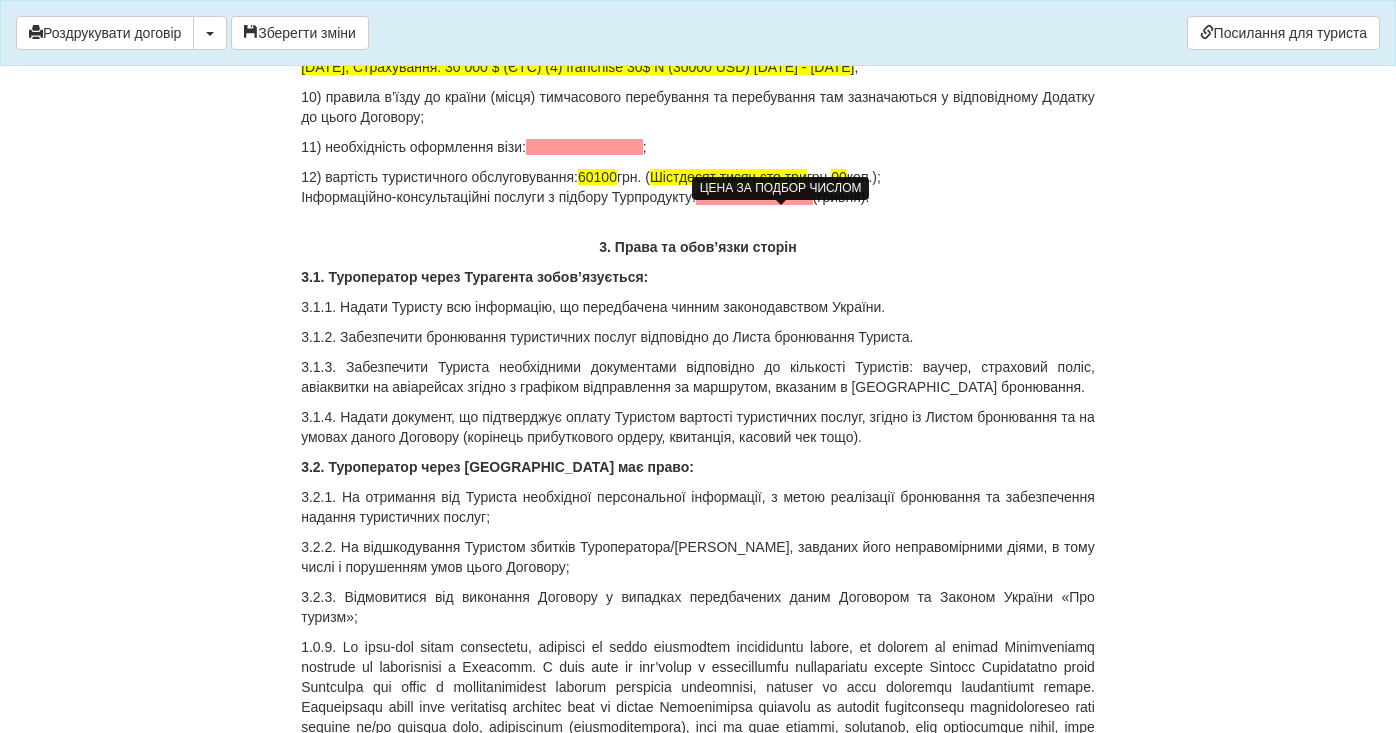 click at bounding box center (754, 197) 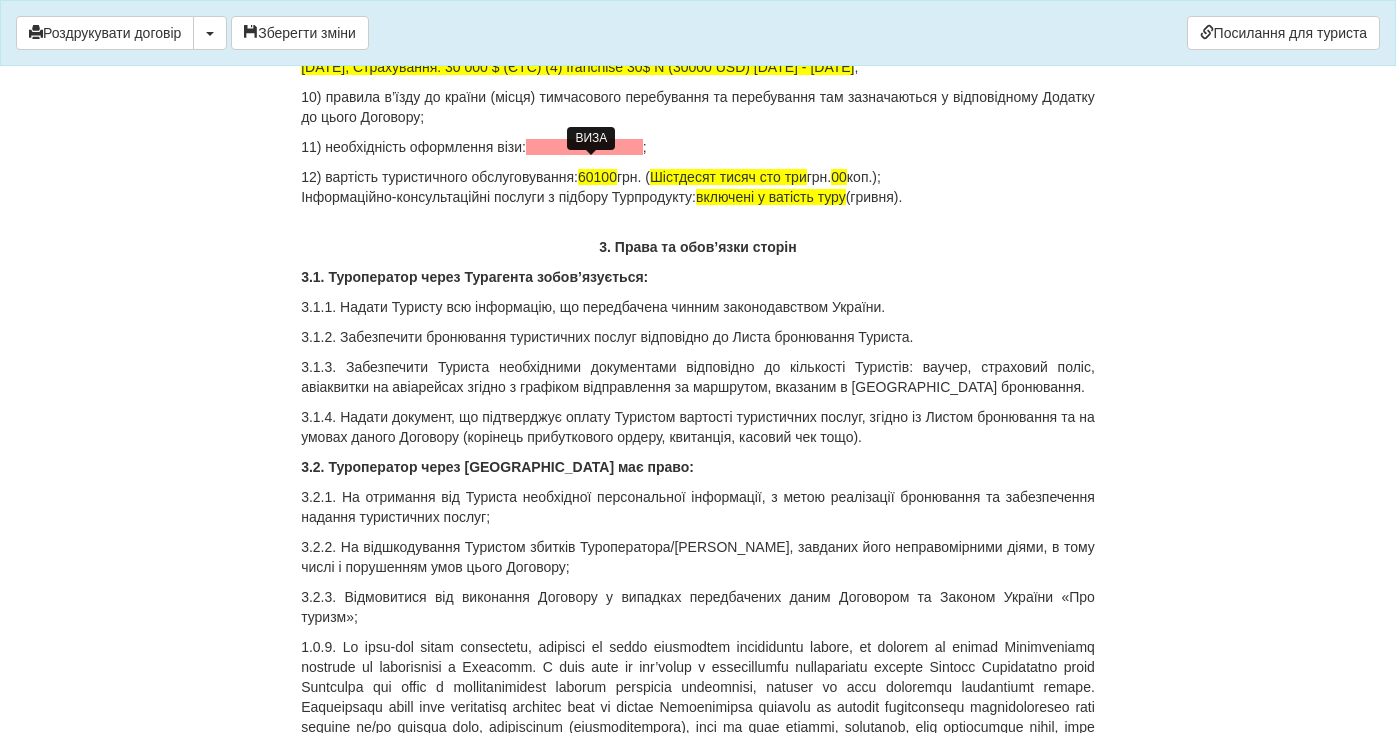 click at bounding box center (584, 147) 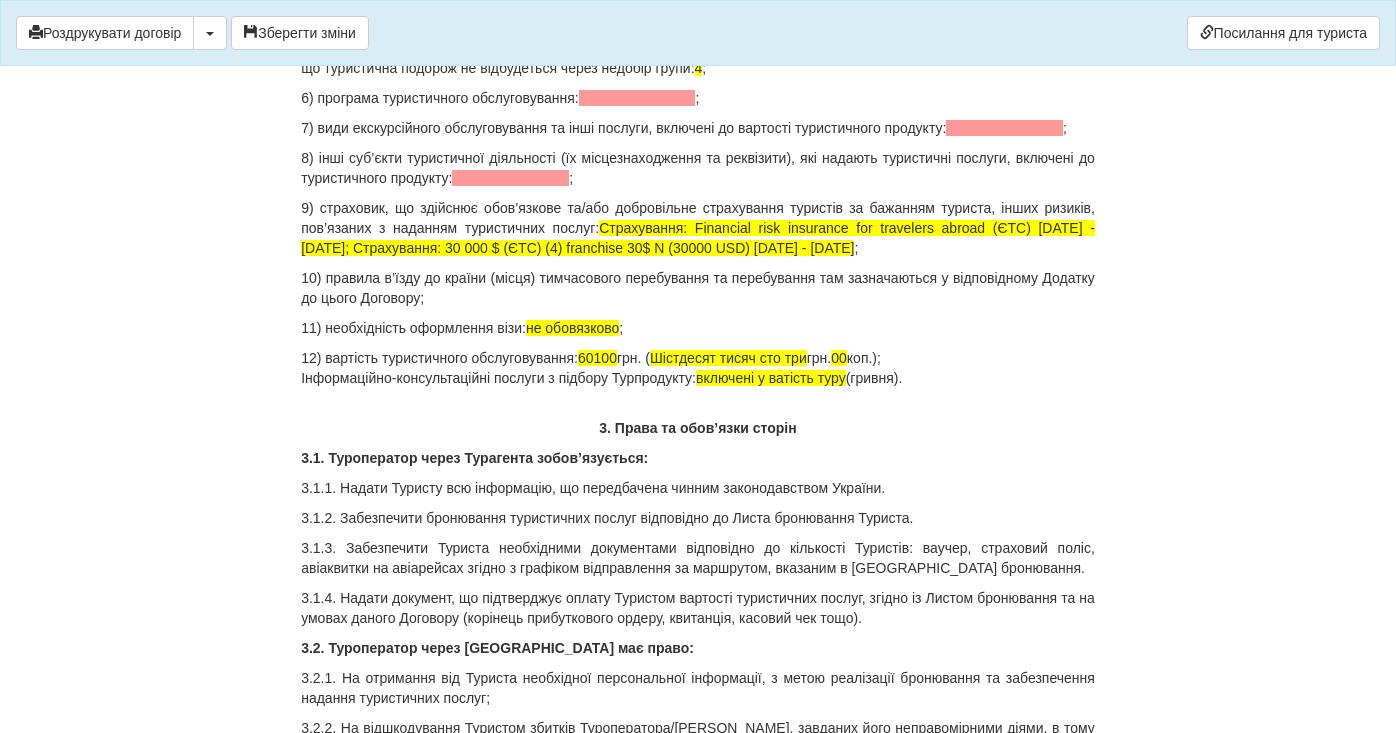 scroll, scrollTop: 2461, scrollLeft: 0, axis: vertical 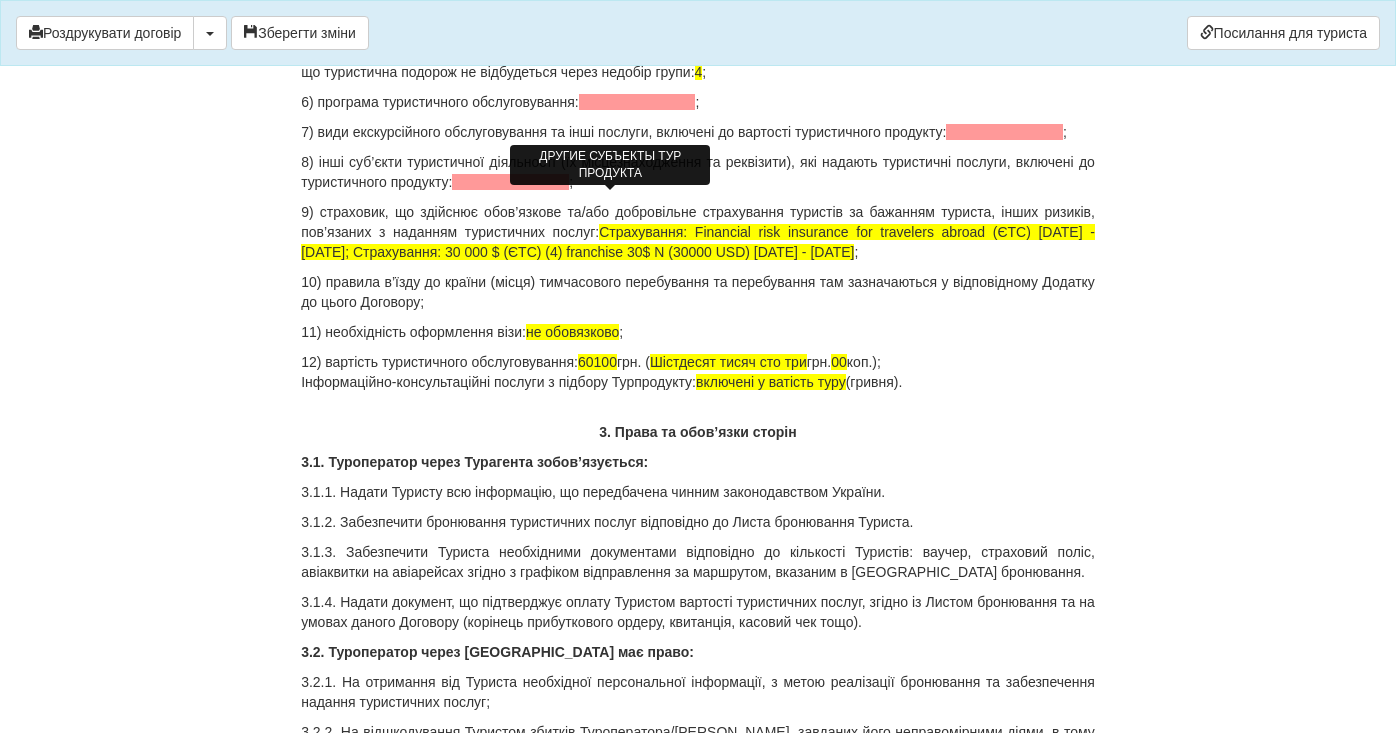 click at bounding box center (510, 182) 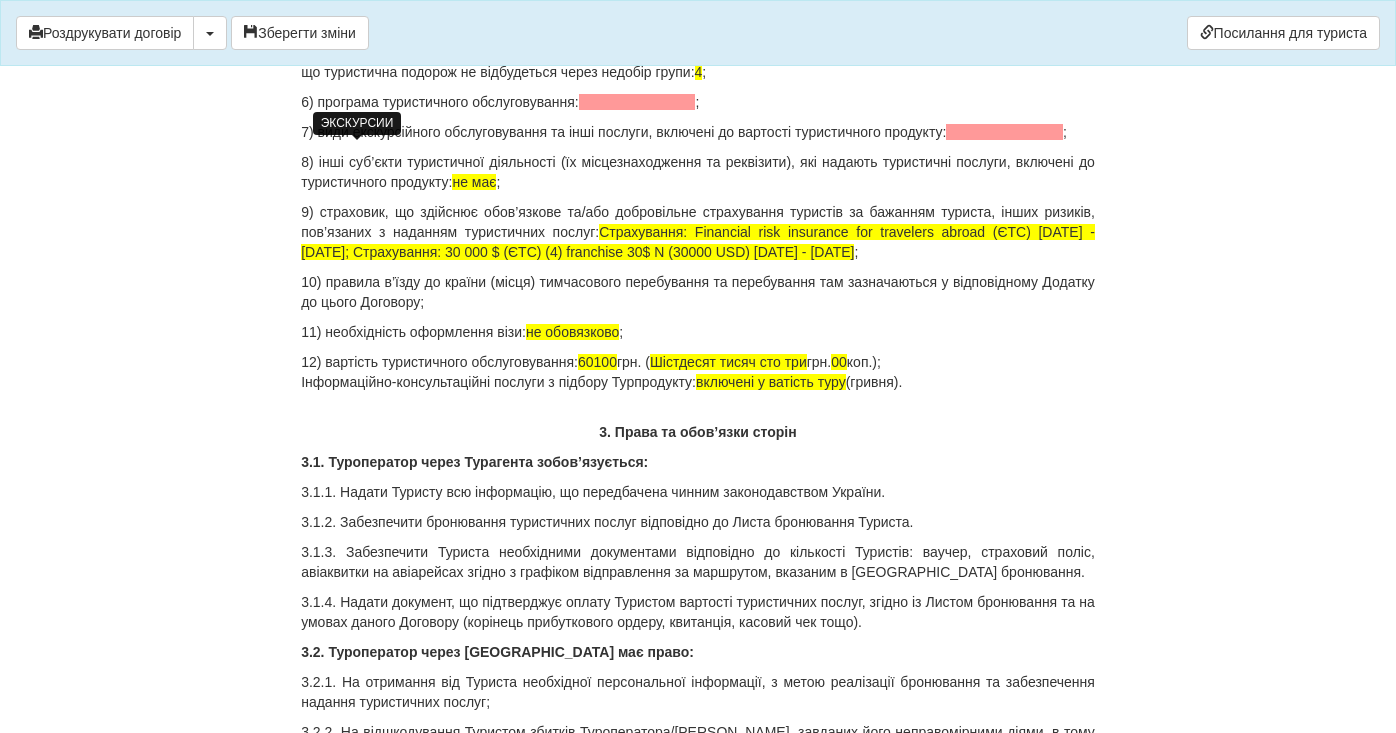 click at bounding box center [1004, 132] 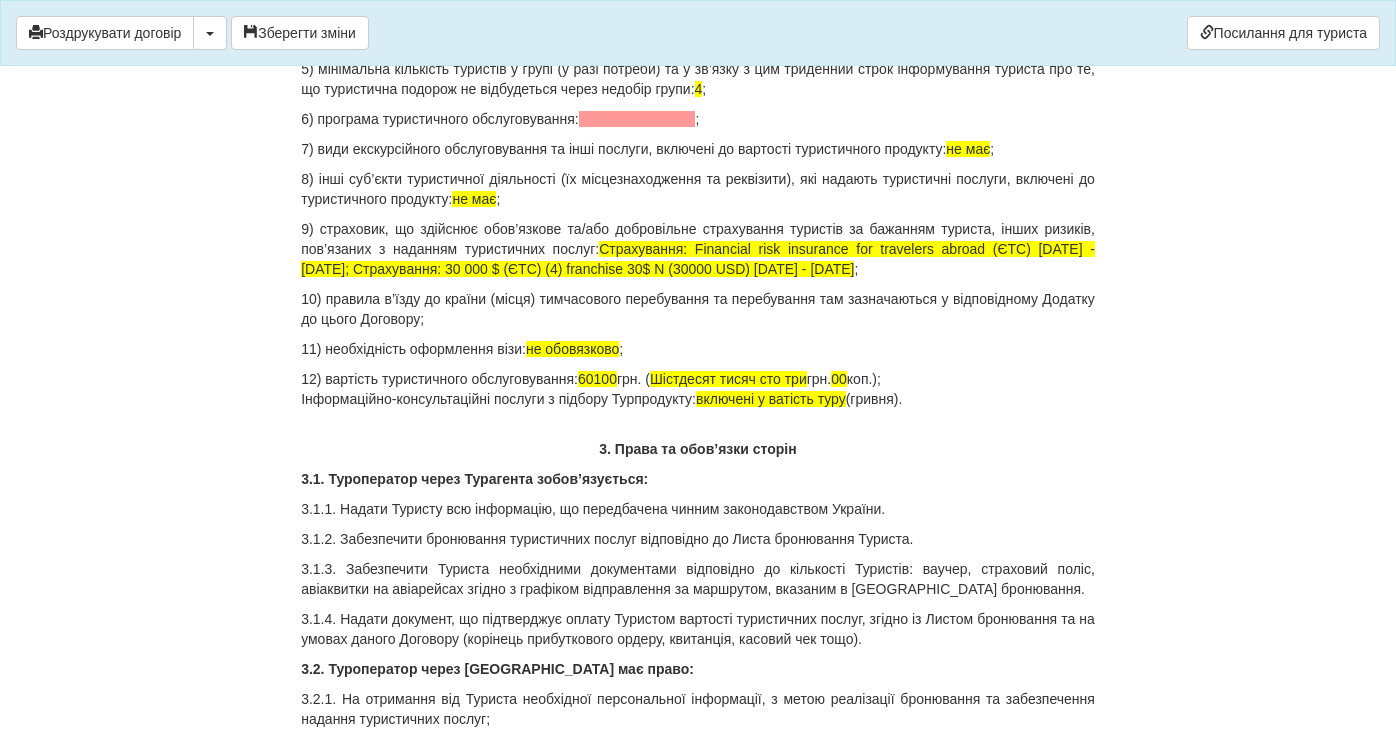 scroll, scrollTop: 2427, scrollLeft: 0, axis: vertical 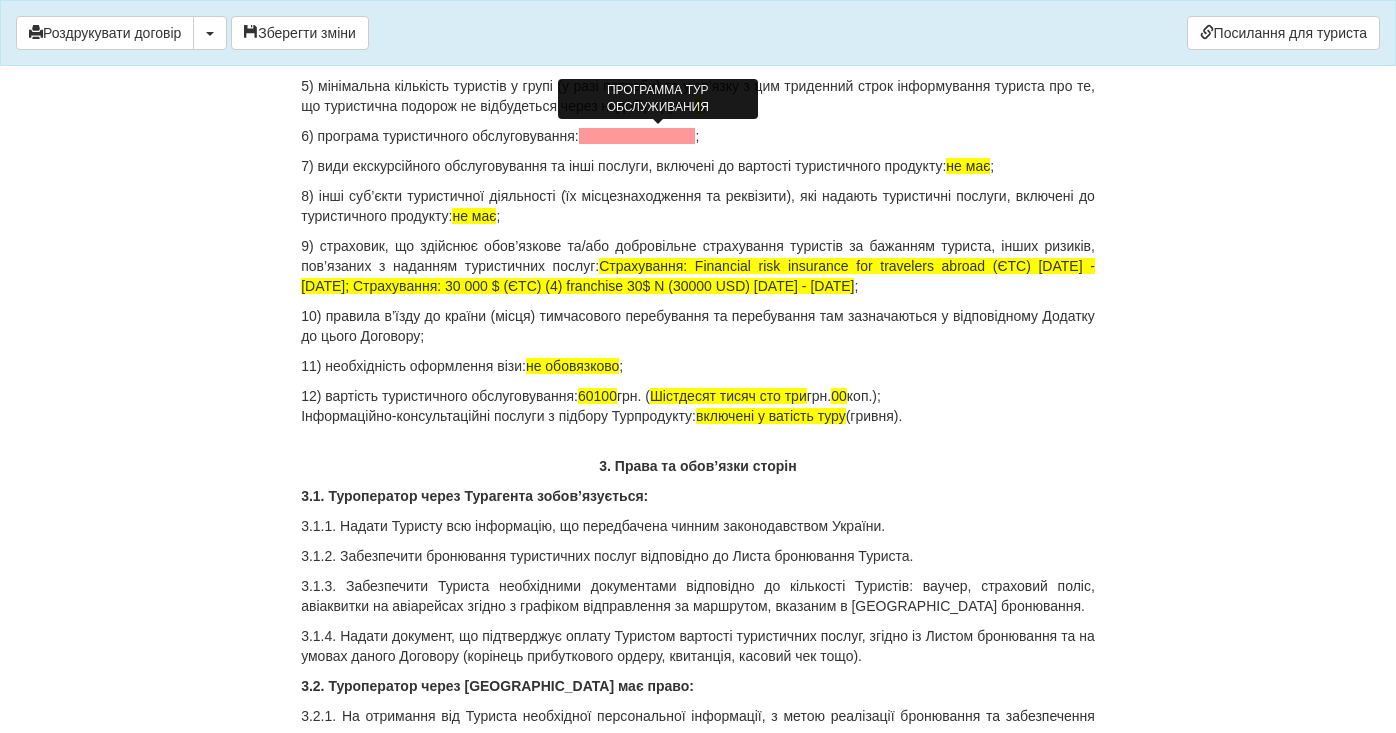 click at bounding box center [637, 136] 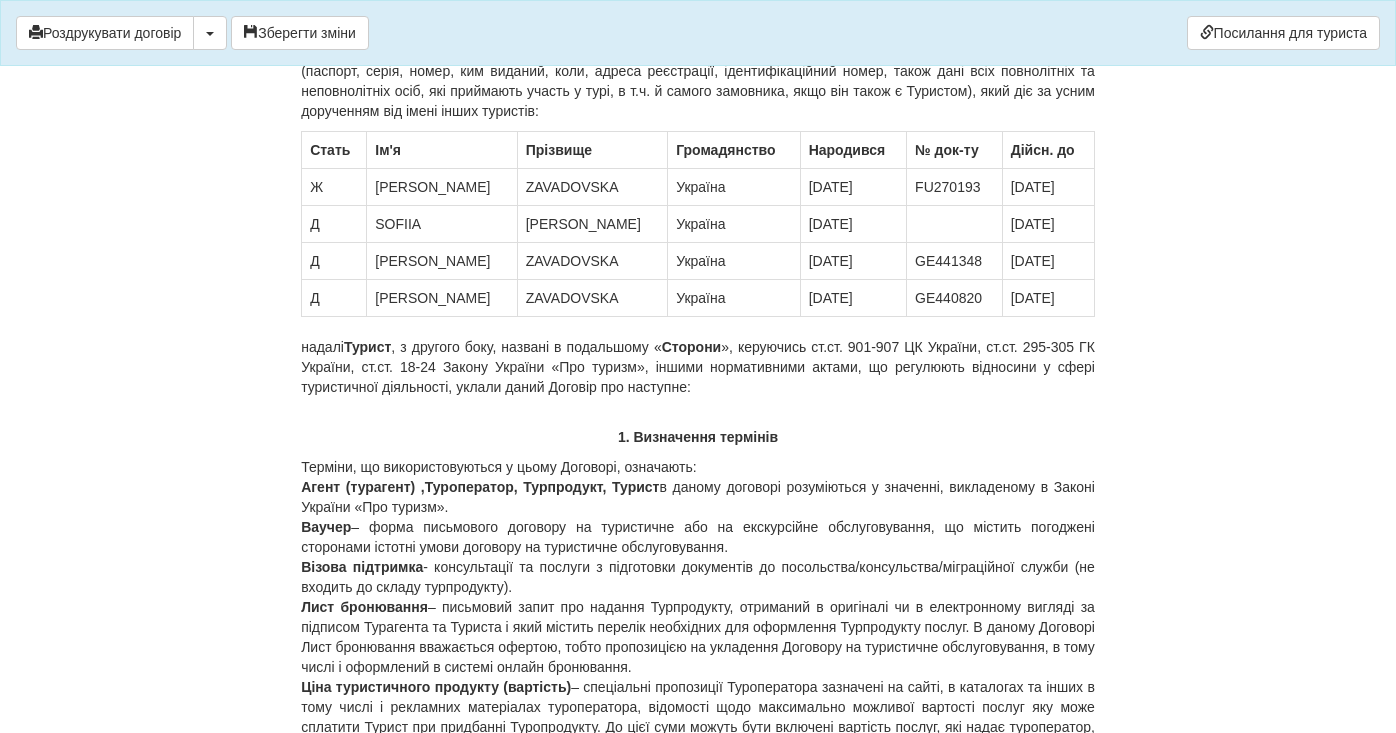 scroll, scrollTop: 492, scrollLeft: 0, axis: vertical 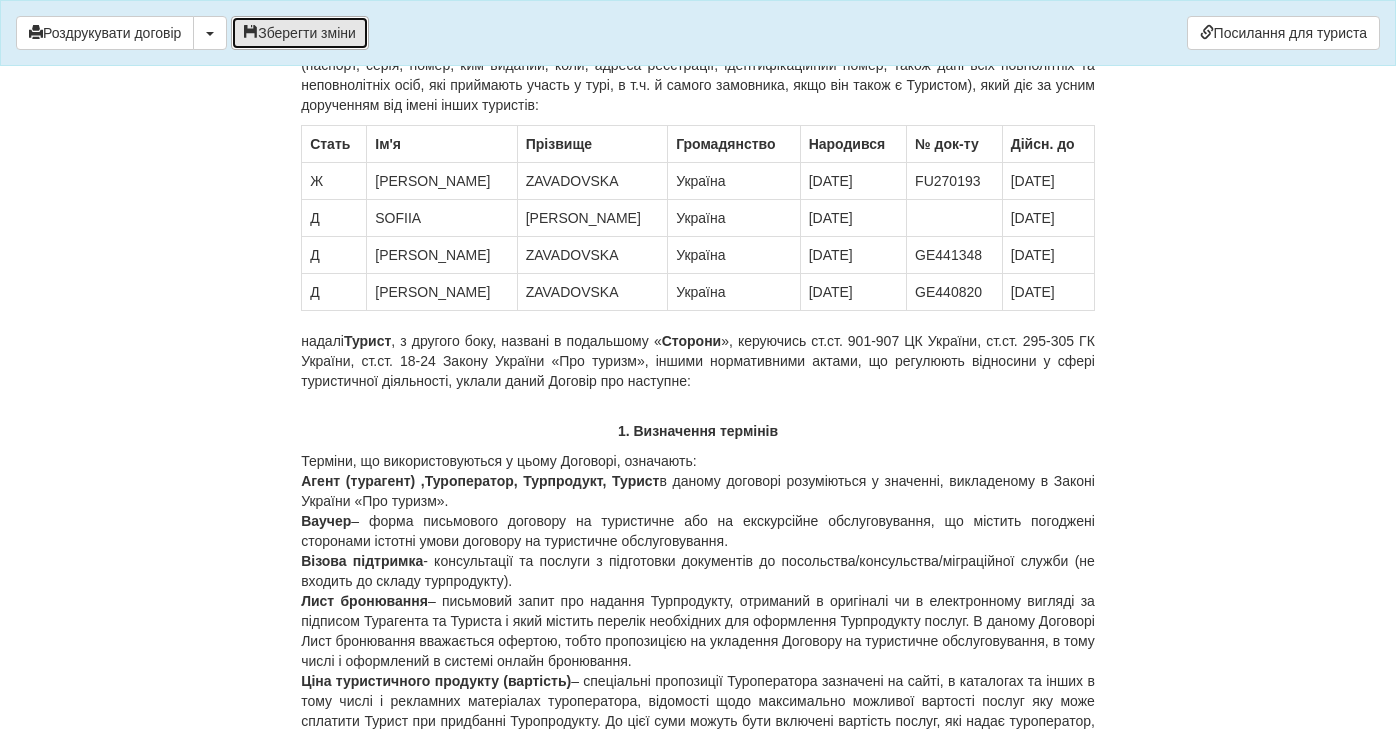click on "Зберегти зміни" at bounding box center [300, 33] 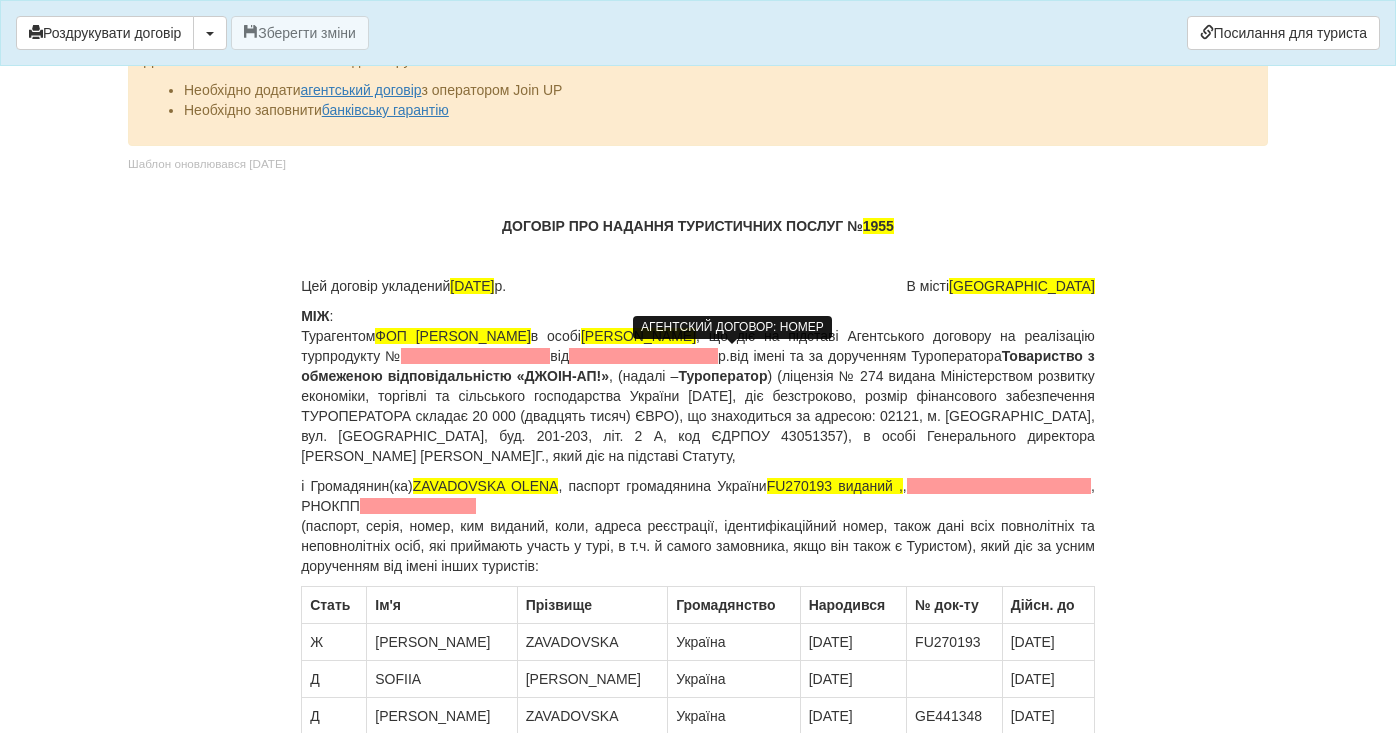 scroll, scrollTop: 0, scrollLeft: 0, axis: both 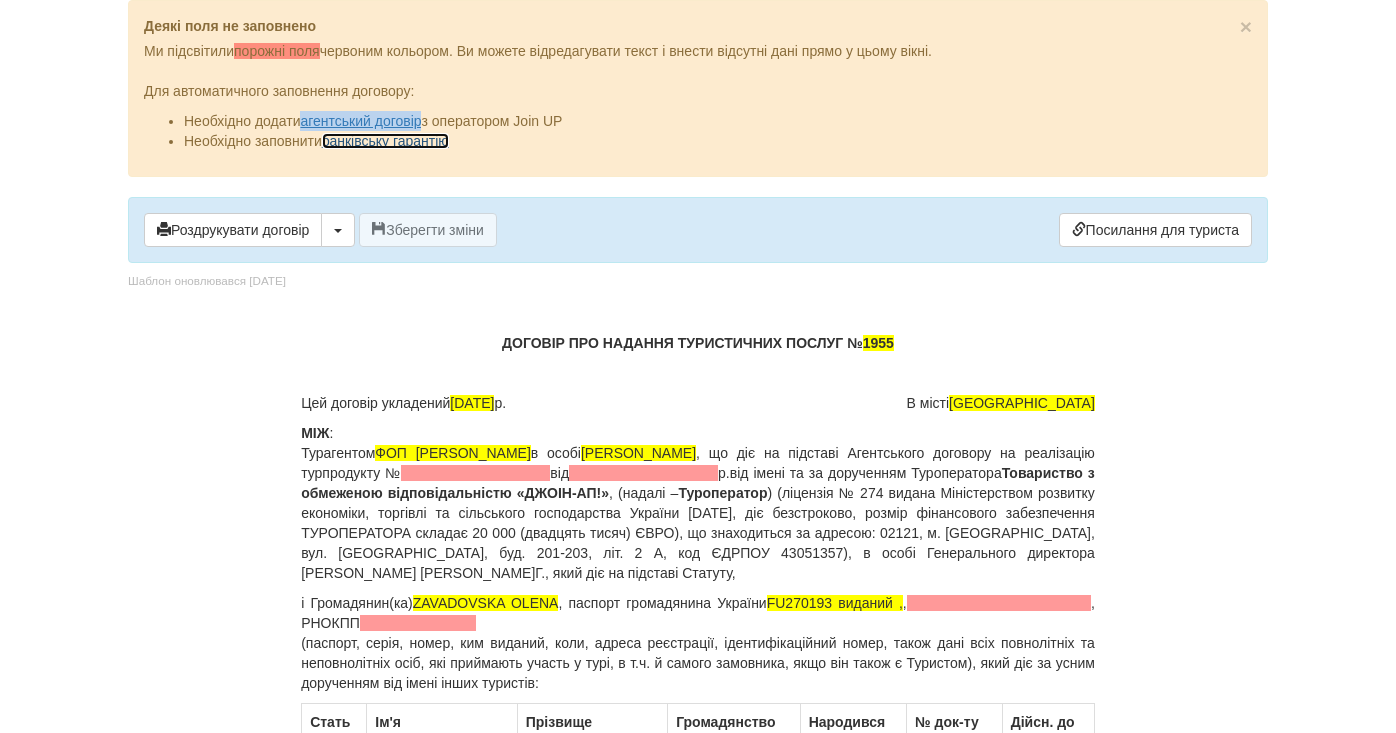 click on "банківську гарантію" at bounding box center [385, 141] 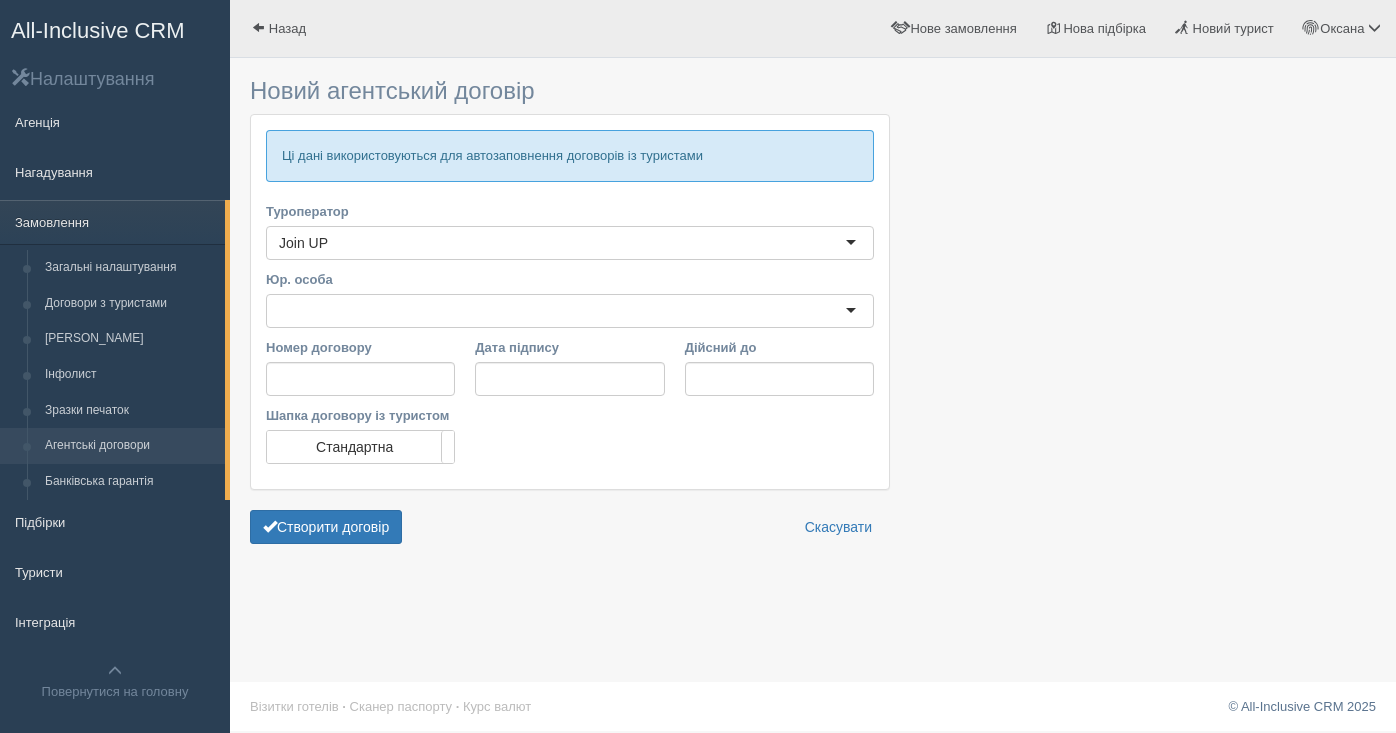 scroll, scrollTop: 0, scrollLeft: 0, axis: both 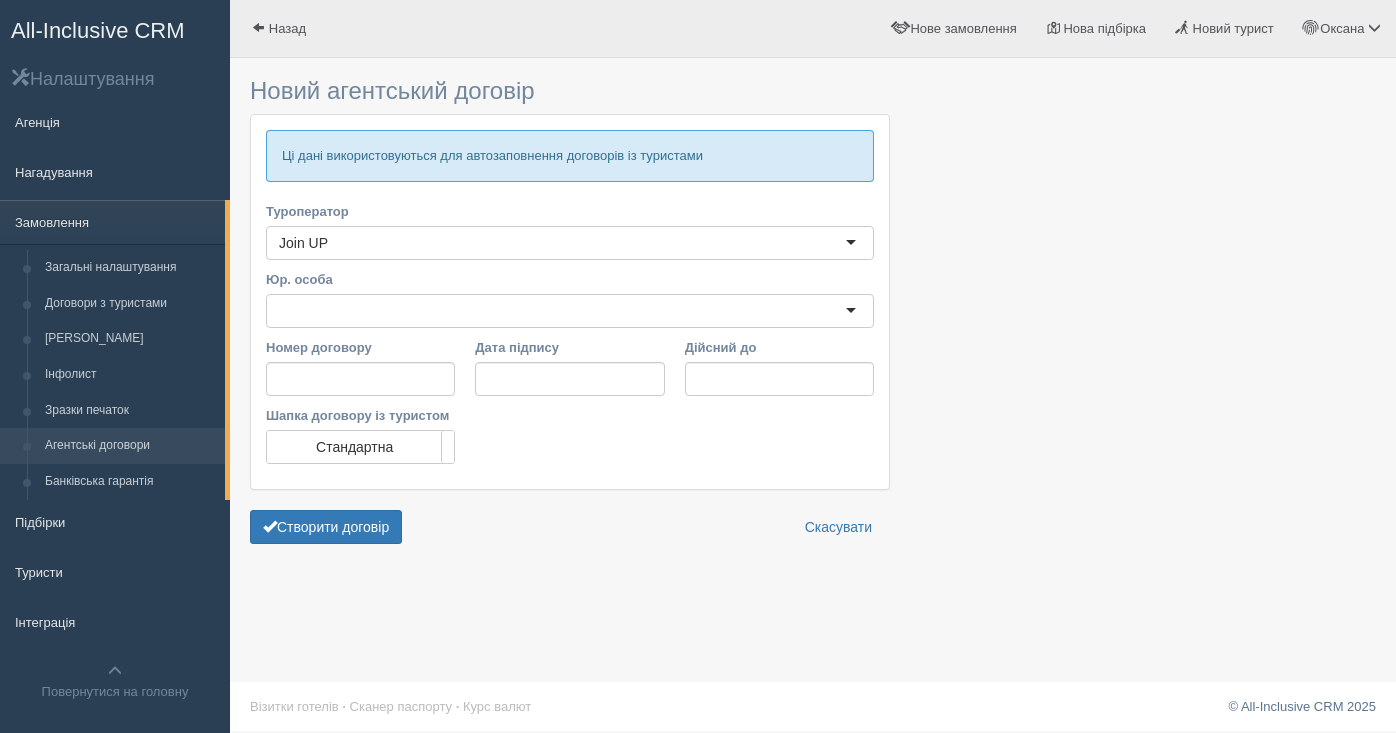 click at bounding box center (570, 311) 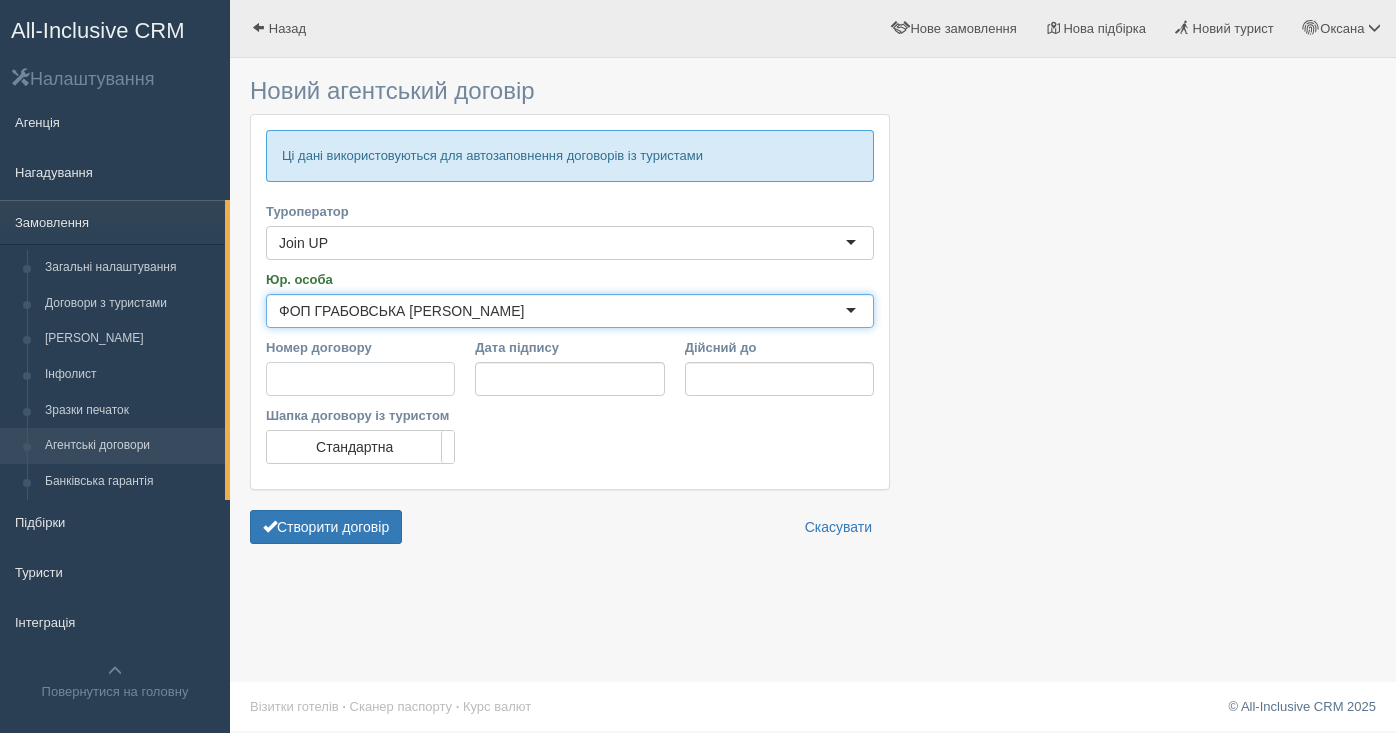 click on "Номер договору" at bounding box center (360, 379) 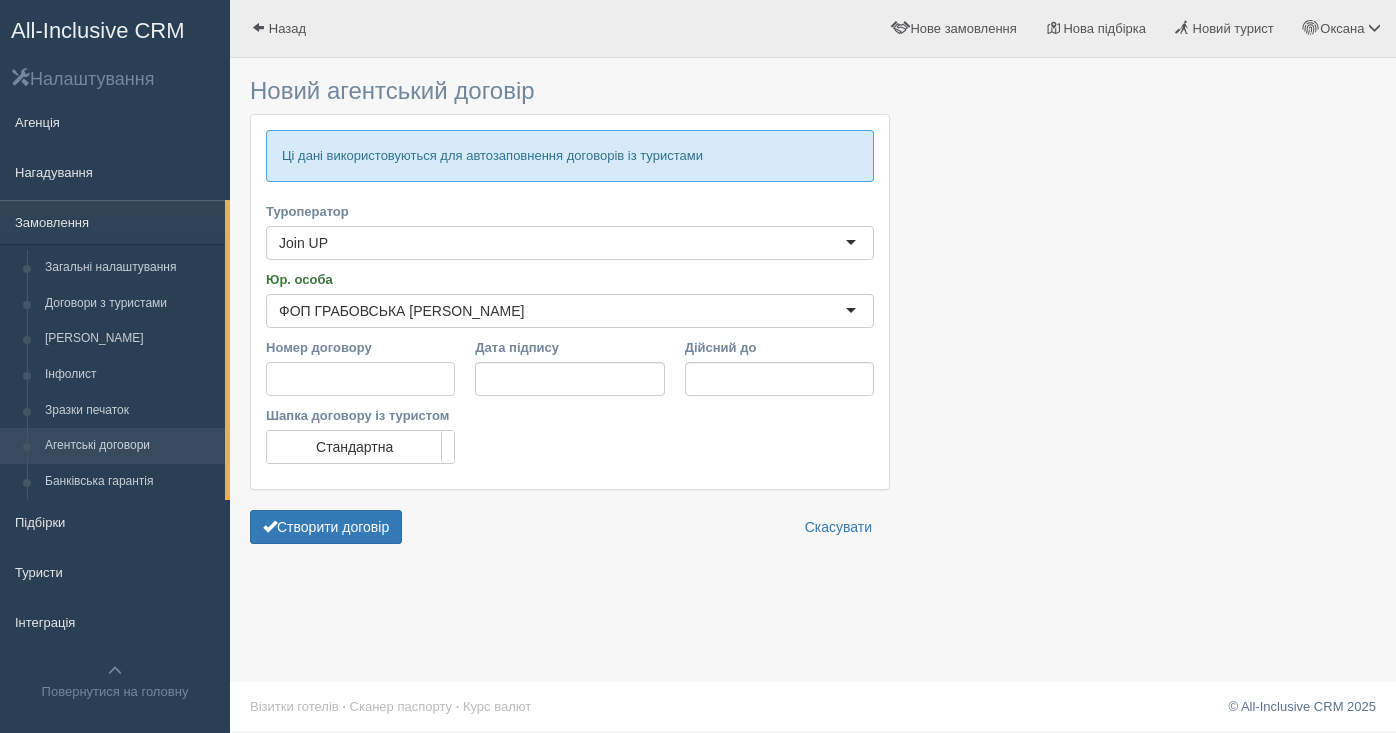 paste on "UA-0571" 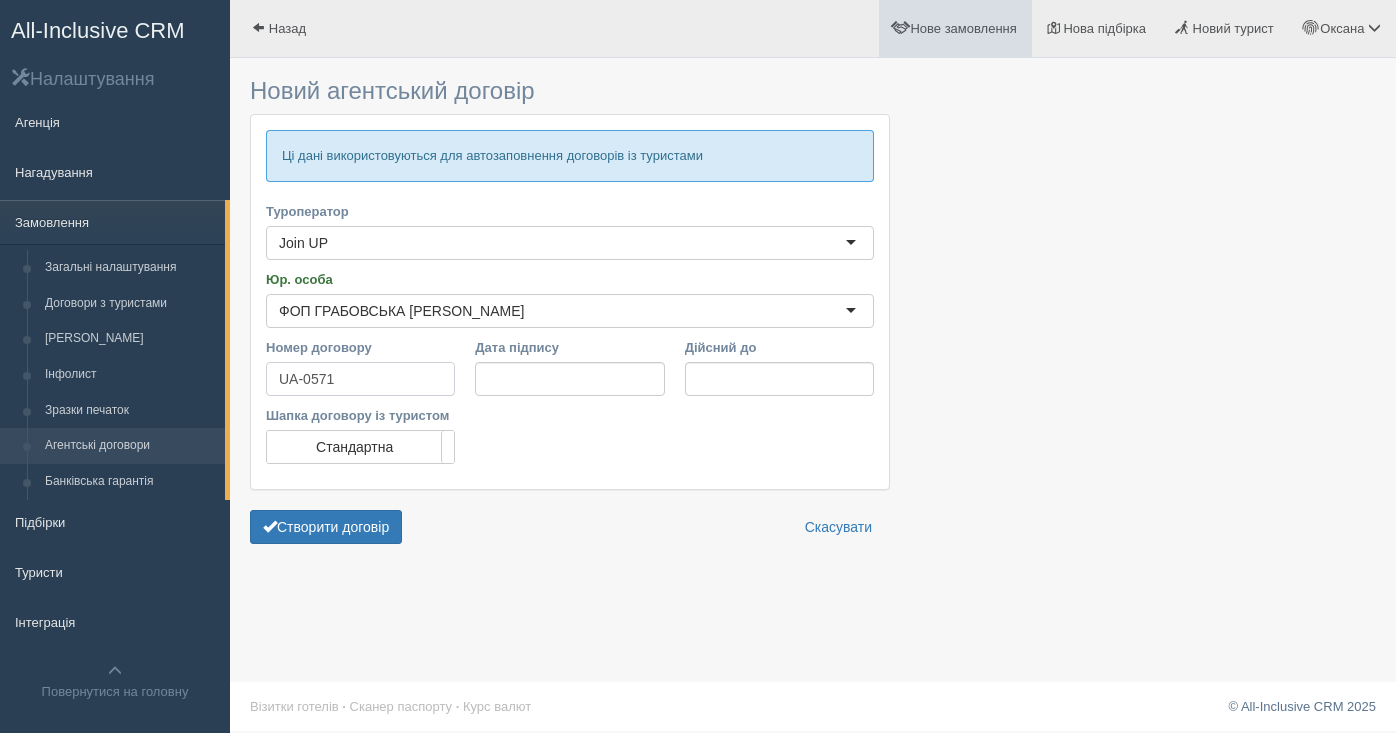 type on "UA-0571" 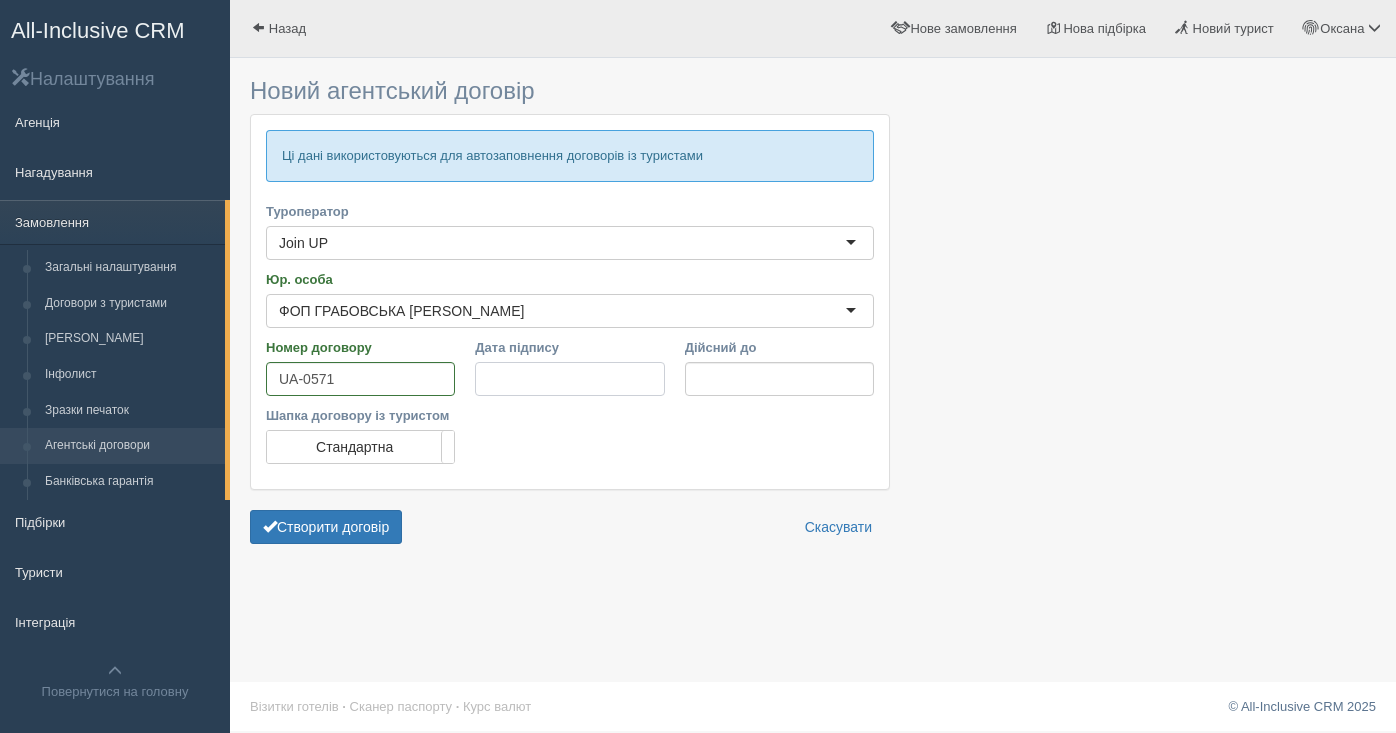 drag, startPoint x: 483, startPoint y: 380, endPoint x: 429, endPoint y: 401, distance: 57.939625 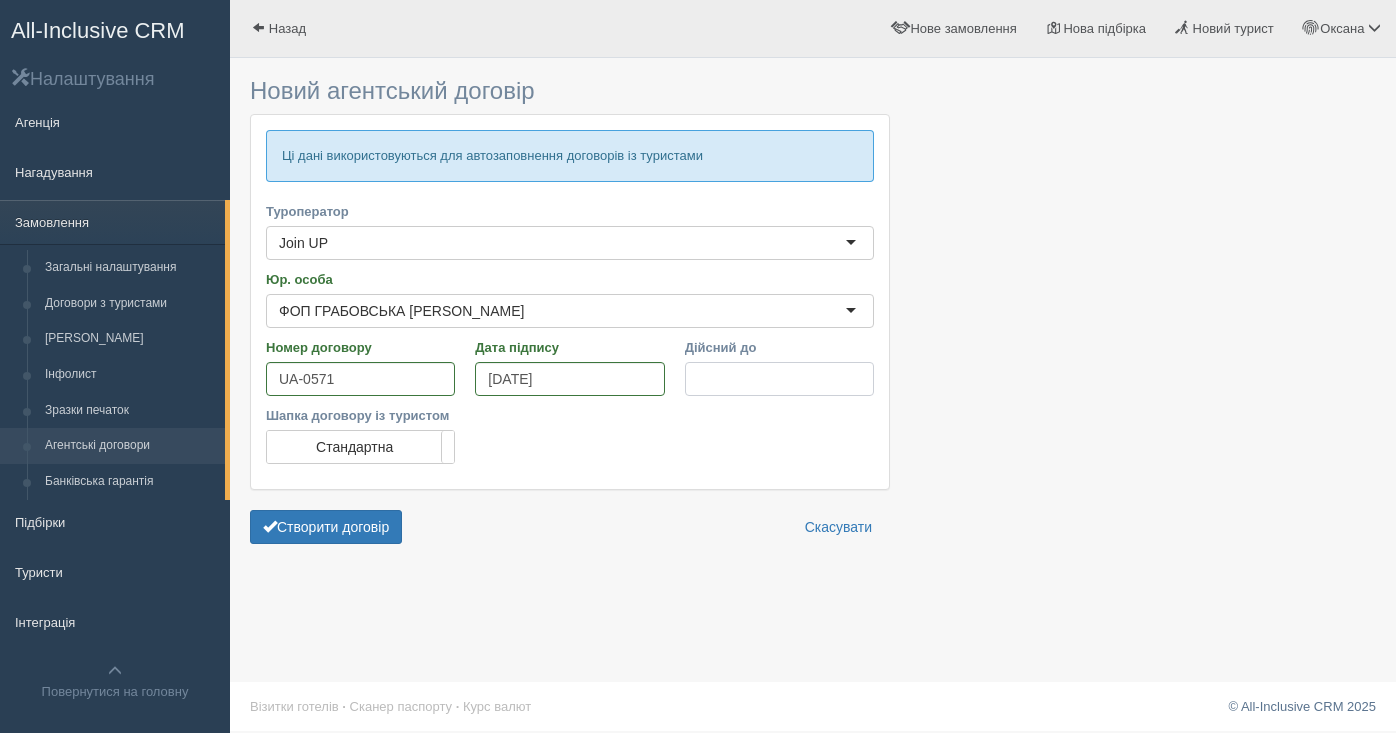 click on "Дійсний до" at bounding box center (779, 379) 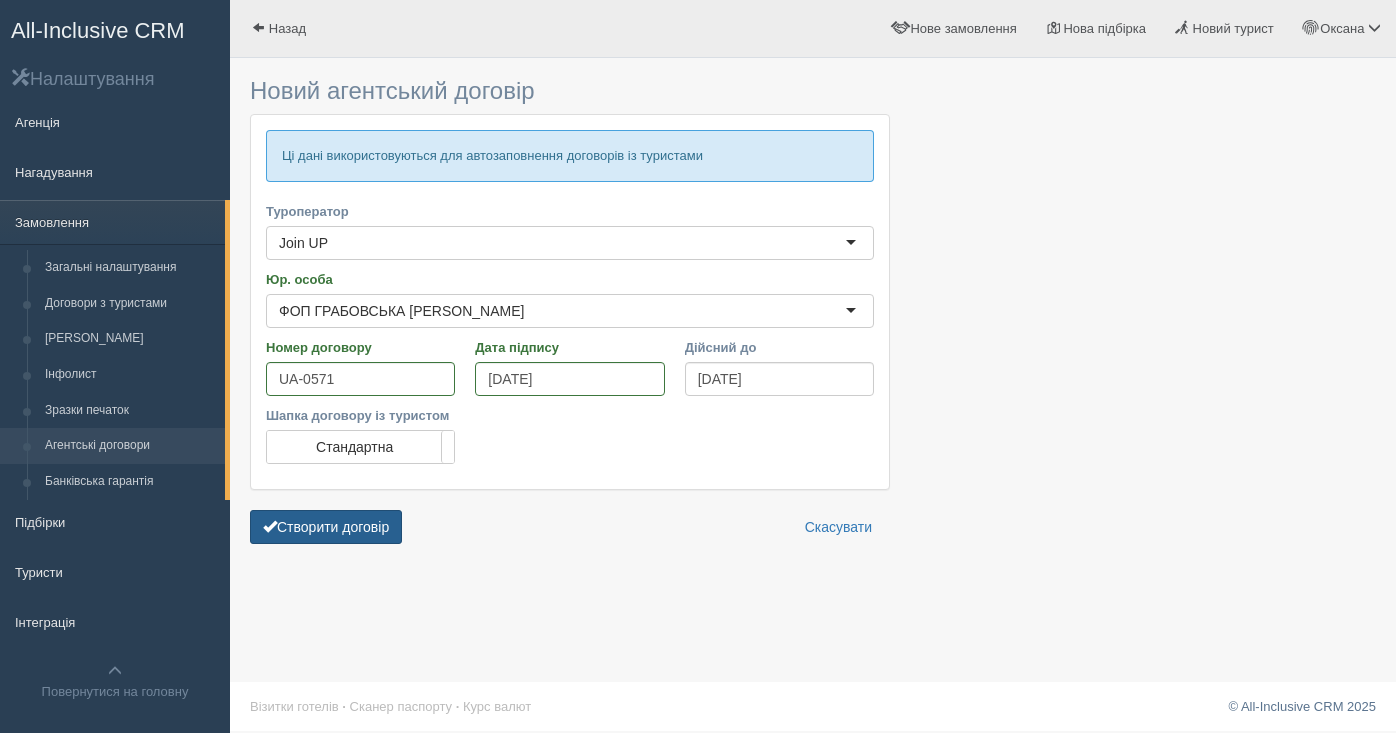 click on "Створити договір" at bounding box center (326, 527) 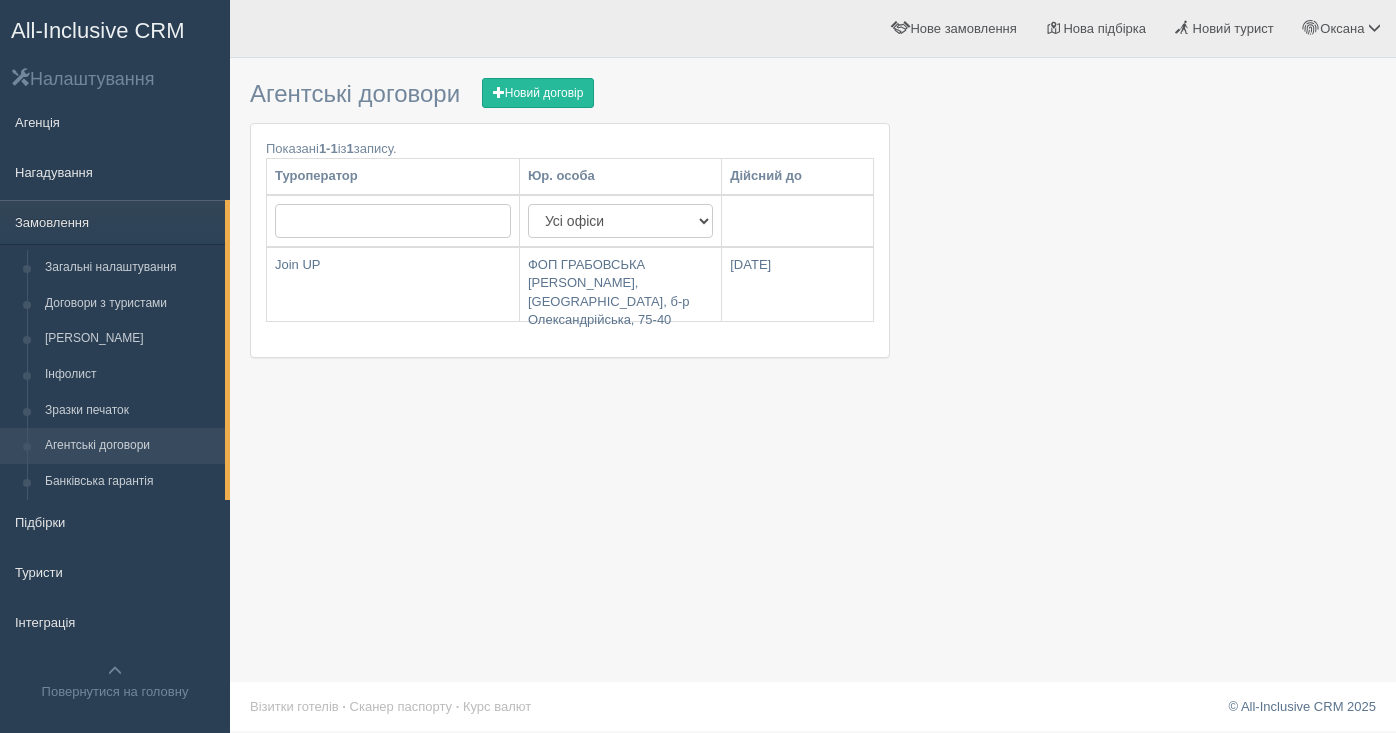 scroll, scrollTop: 0, scrollLeft: 0, axis: both 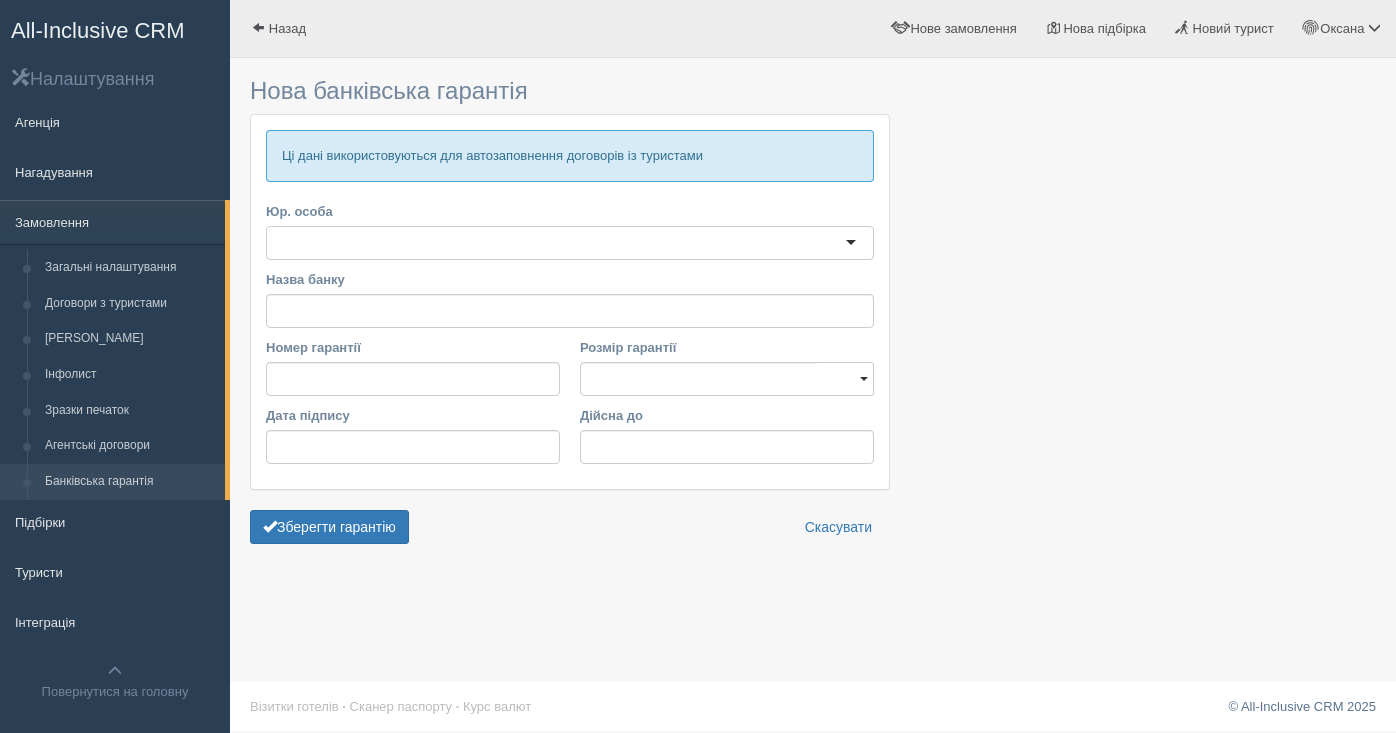 click at bounding box center [570, 243] 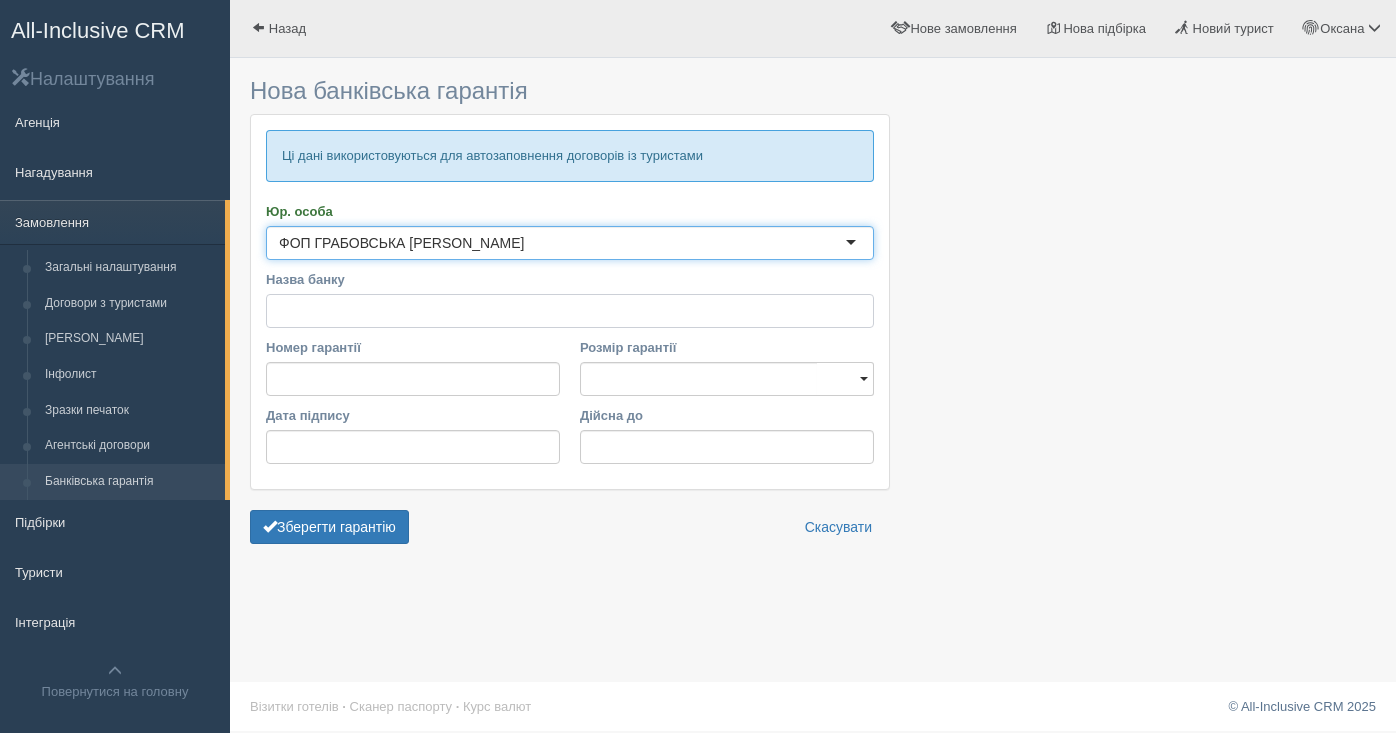 click on "Назва банку" at bounding box center (570, 311) 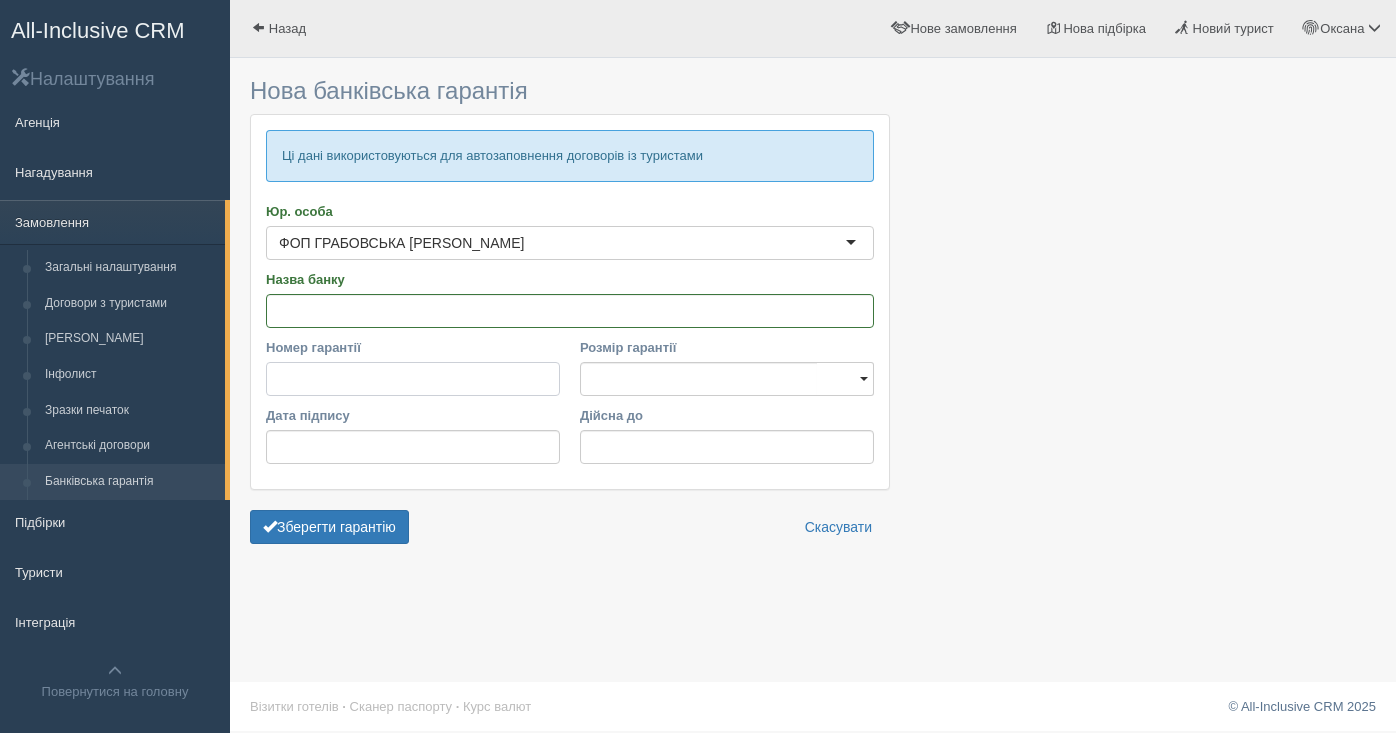 click on "Номер гарантії" at bounding box center (413, 379) 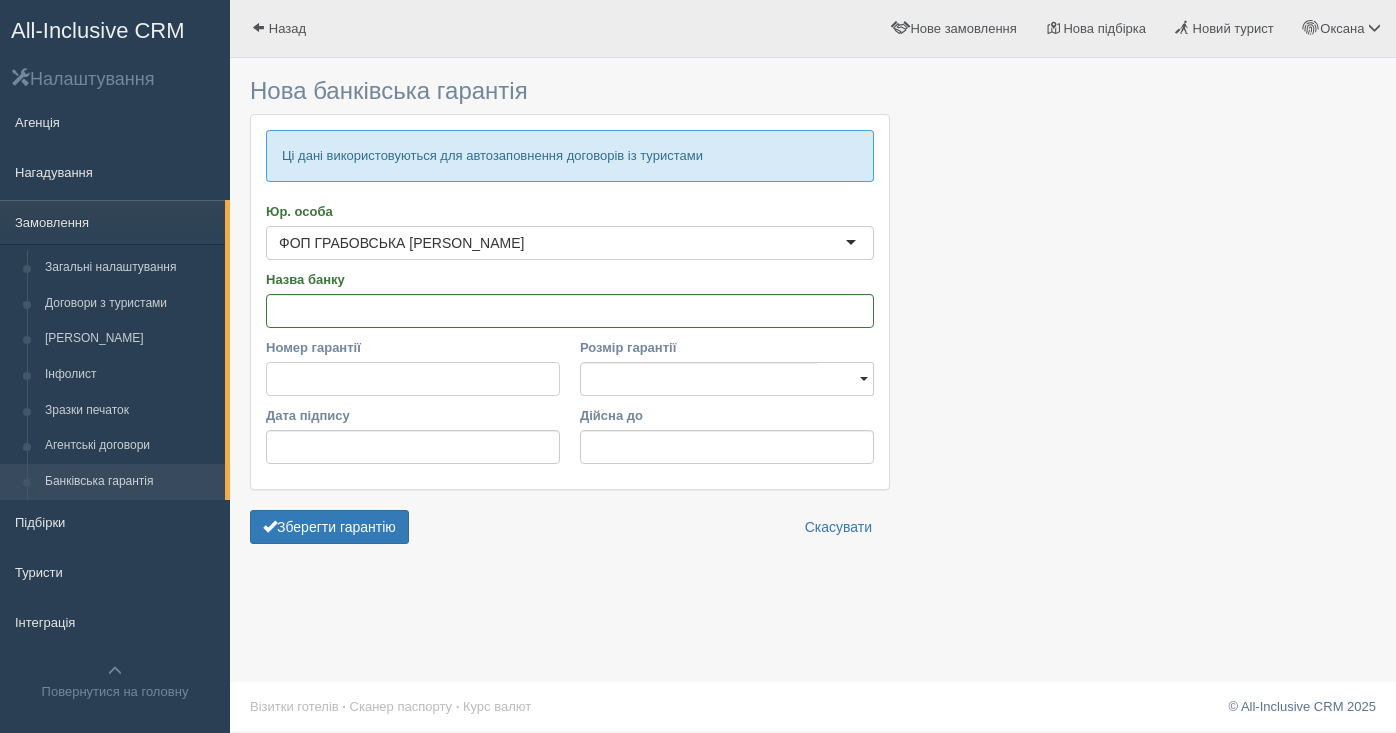paste on "№ Г/2025/1698-01" 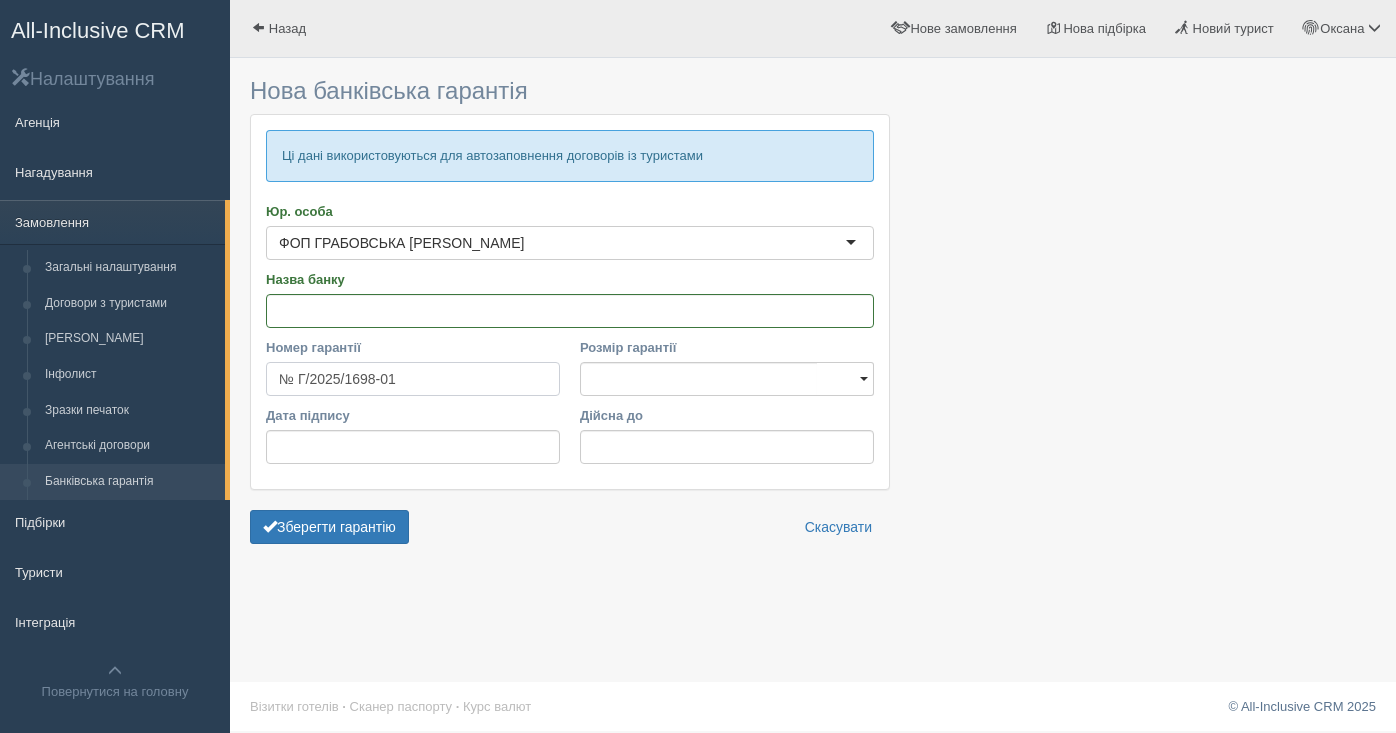 type on "№ Г/2025/1698-01" 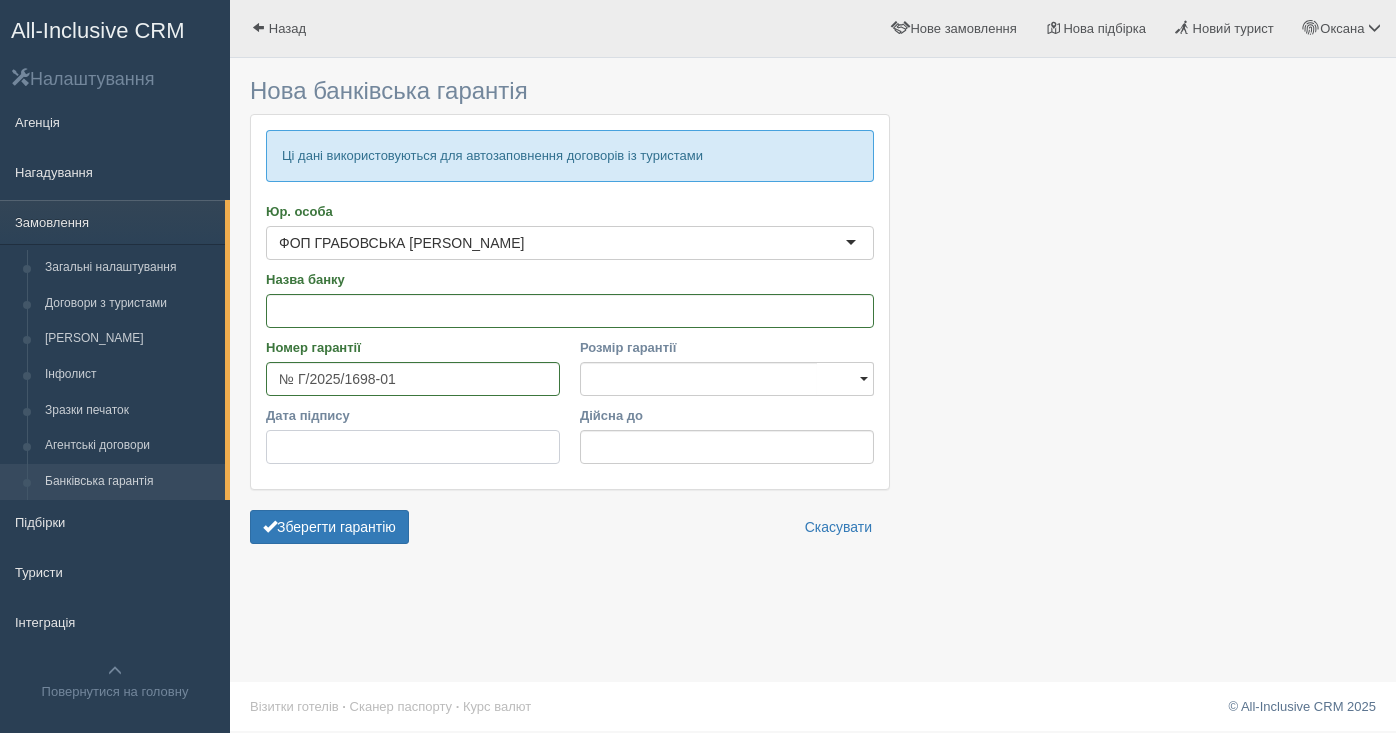 click on "Дата підпису" at bounding box center (413, 447) 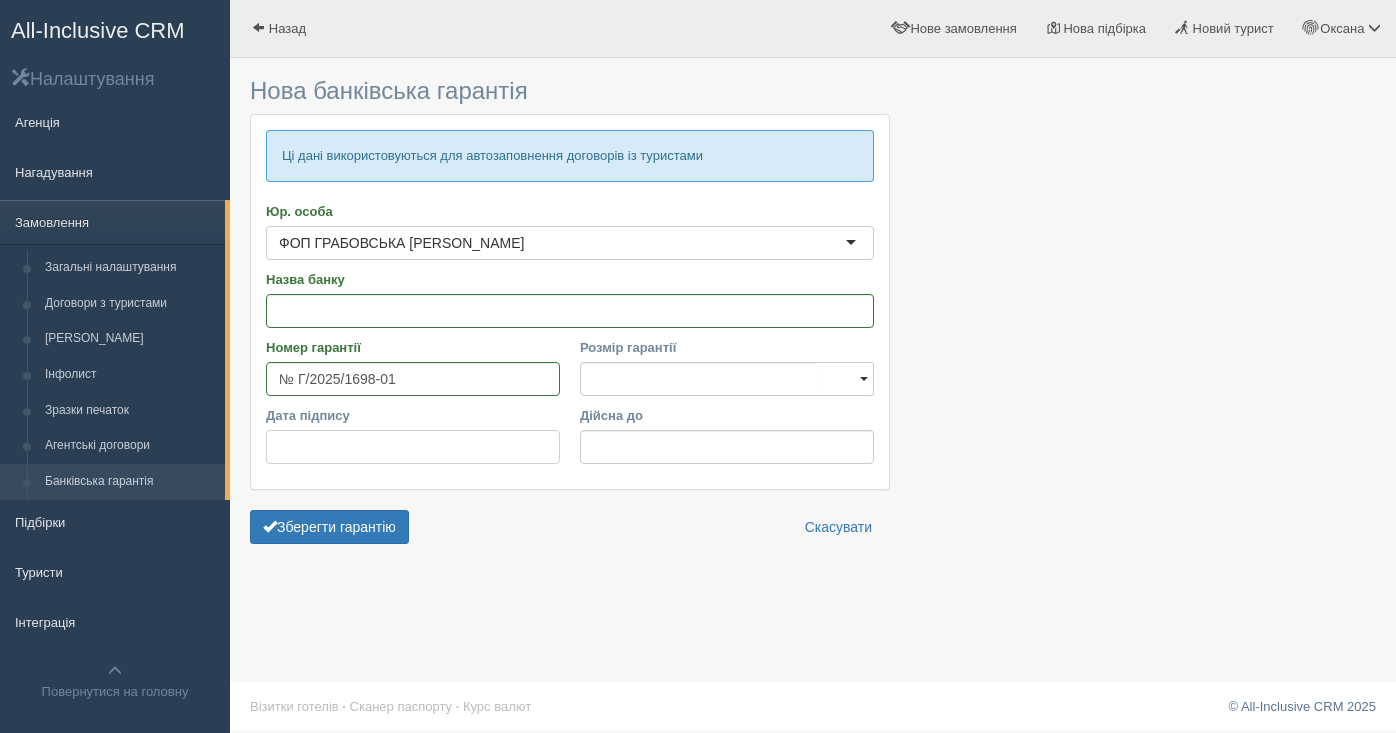 paste on "21.05.2025" 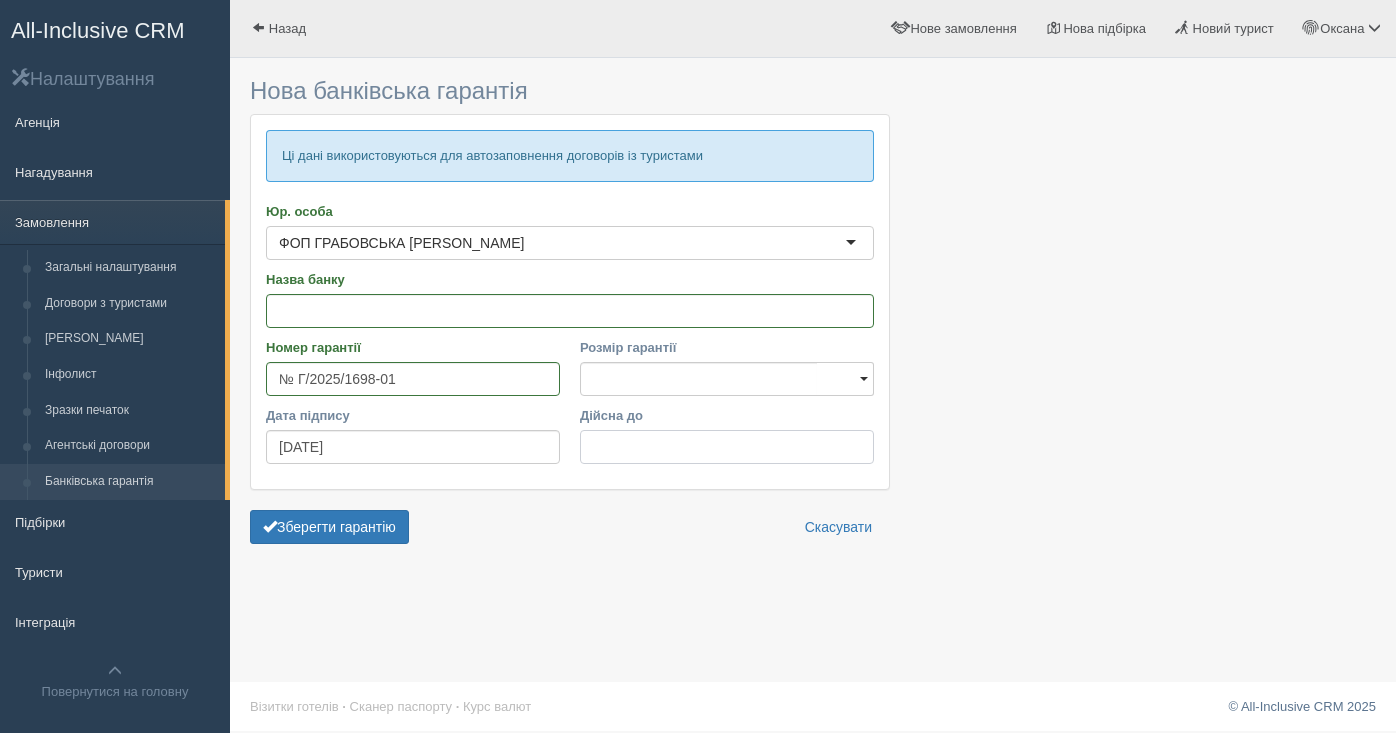 click on "Дійсна до" at bounding box center [727, 447] 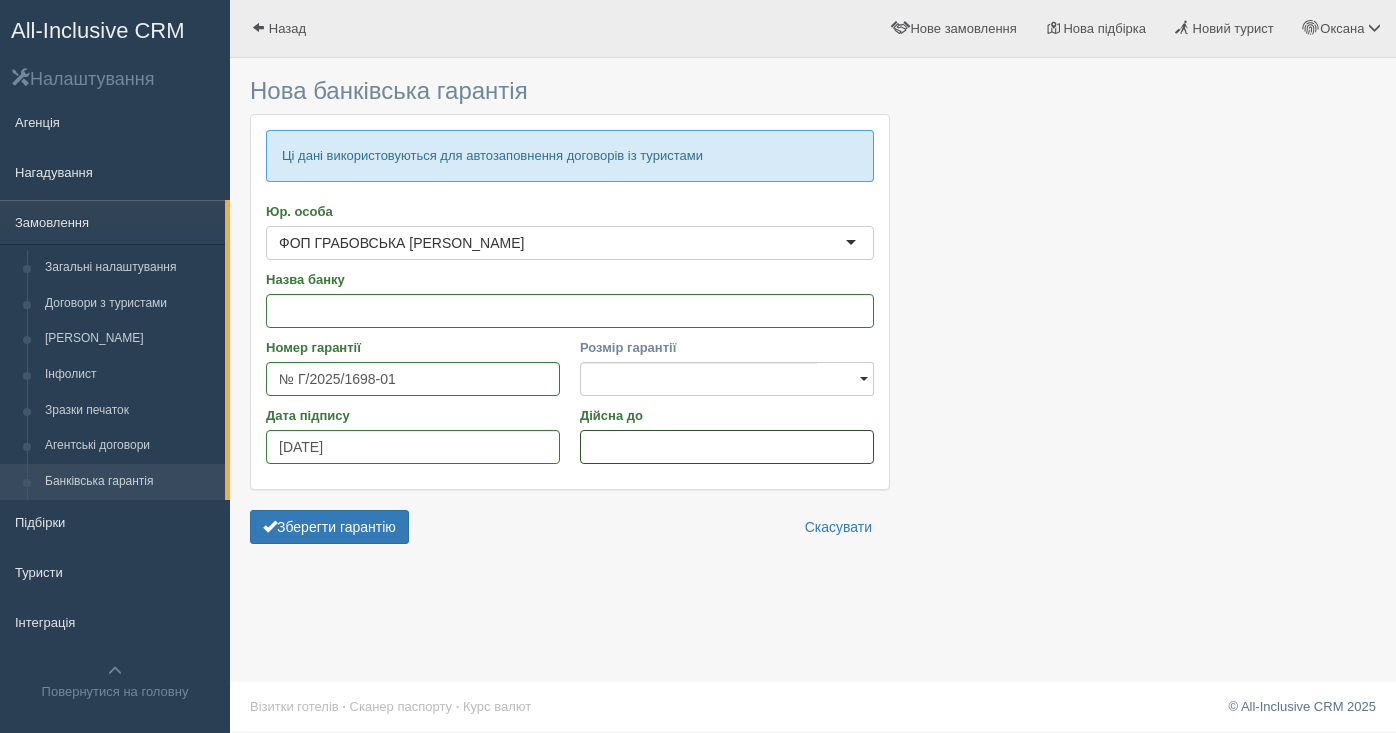 drag, startPoint x: 594, startPoint y: 448, endPoint x: 553, endPoint y: 486, distance: 55.9017 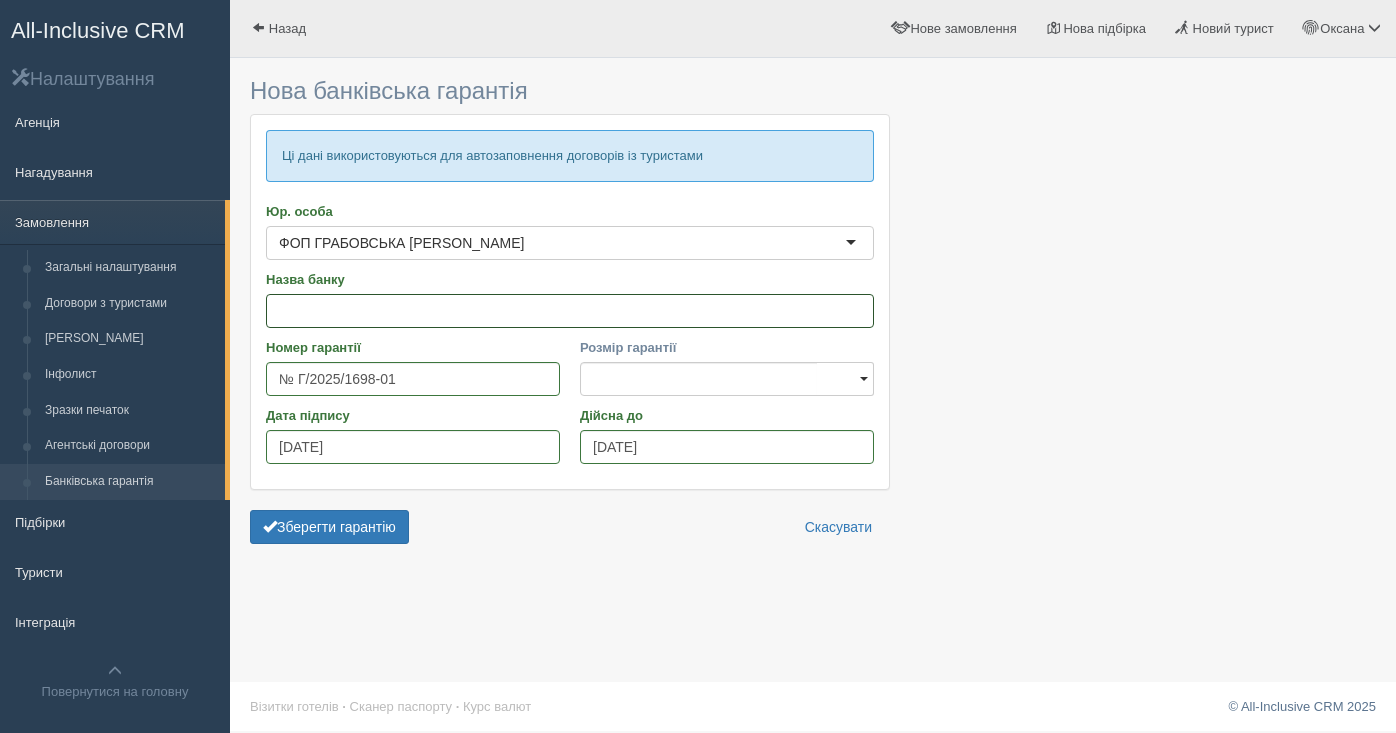 click on "Назва банку" at bounding box center [570, 311] 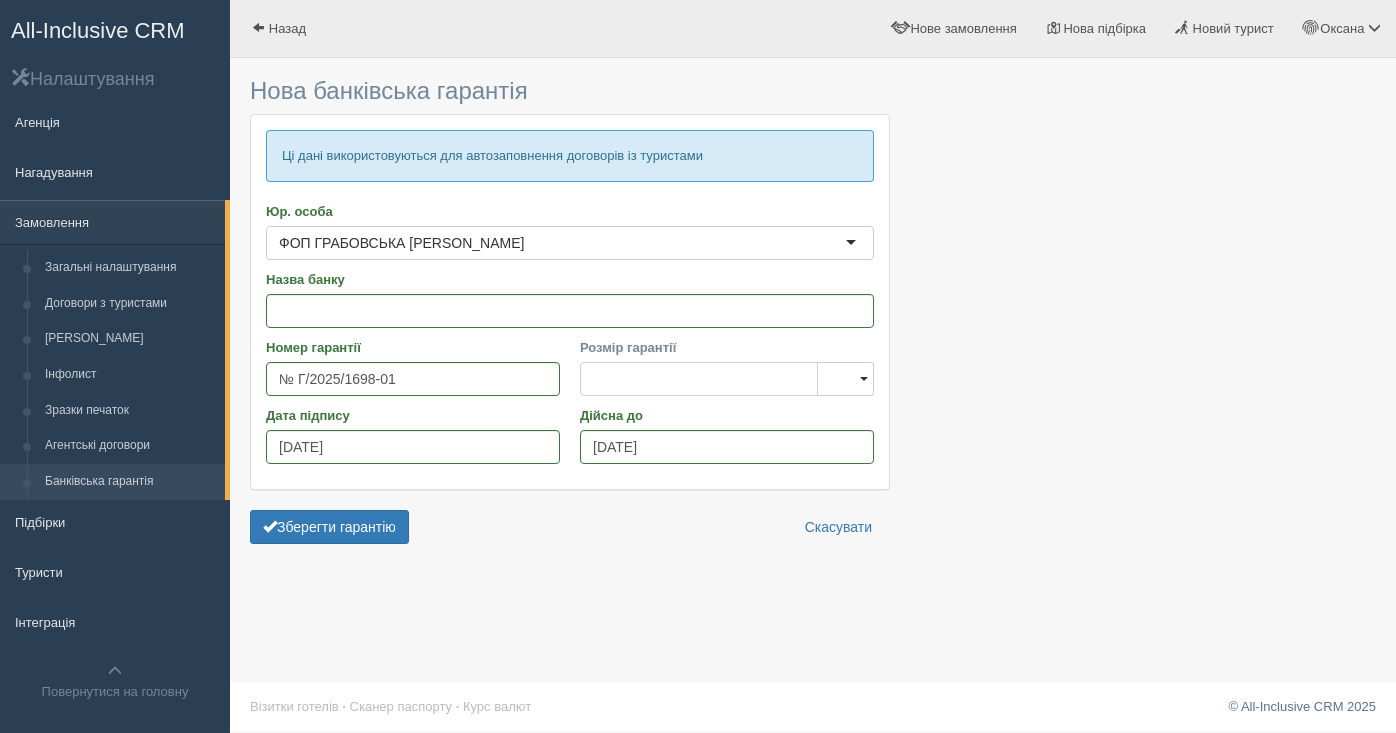 click on "Розмір гарантії" at bounding box center (699, 379) 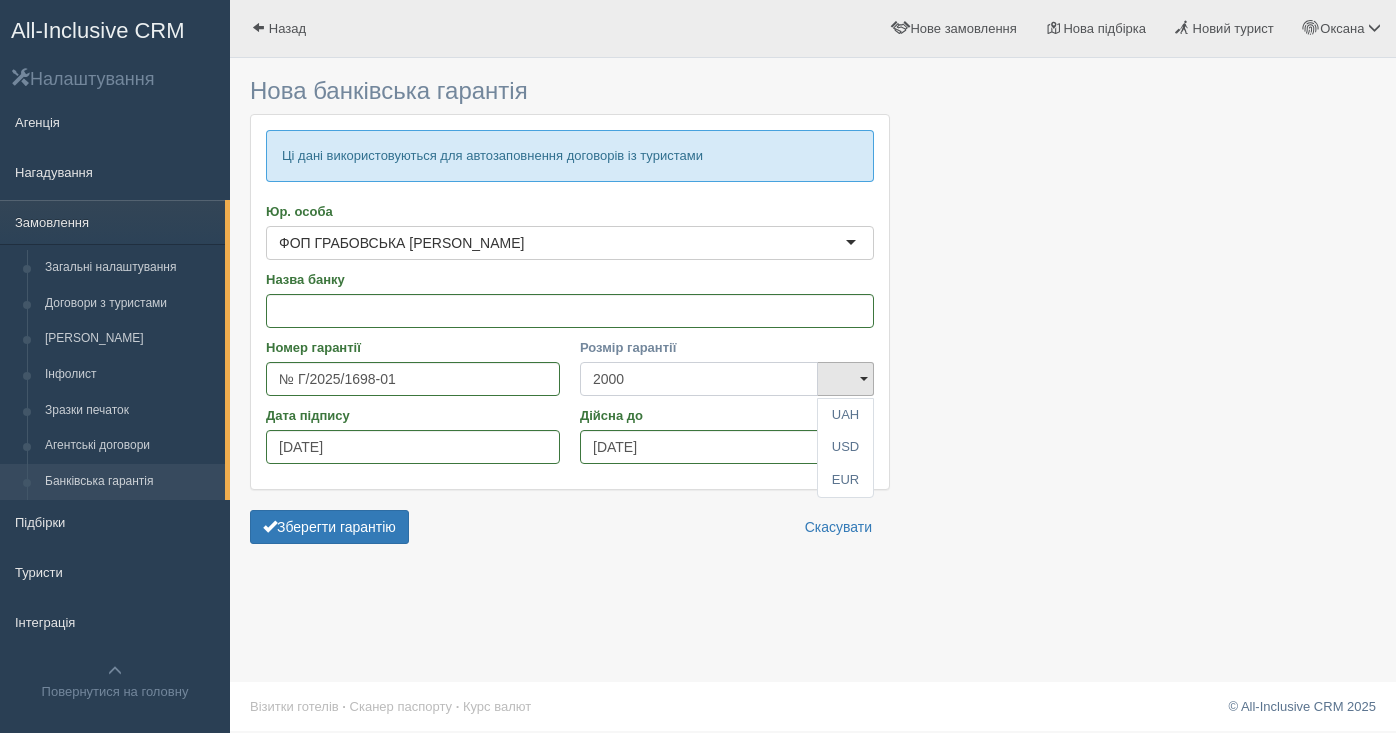 type on "2000" 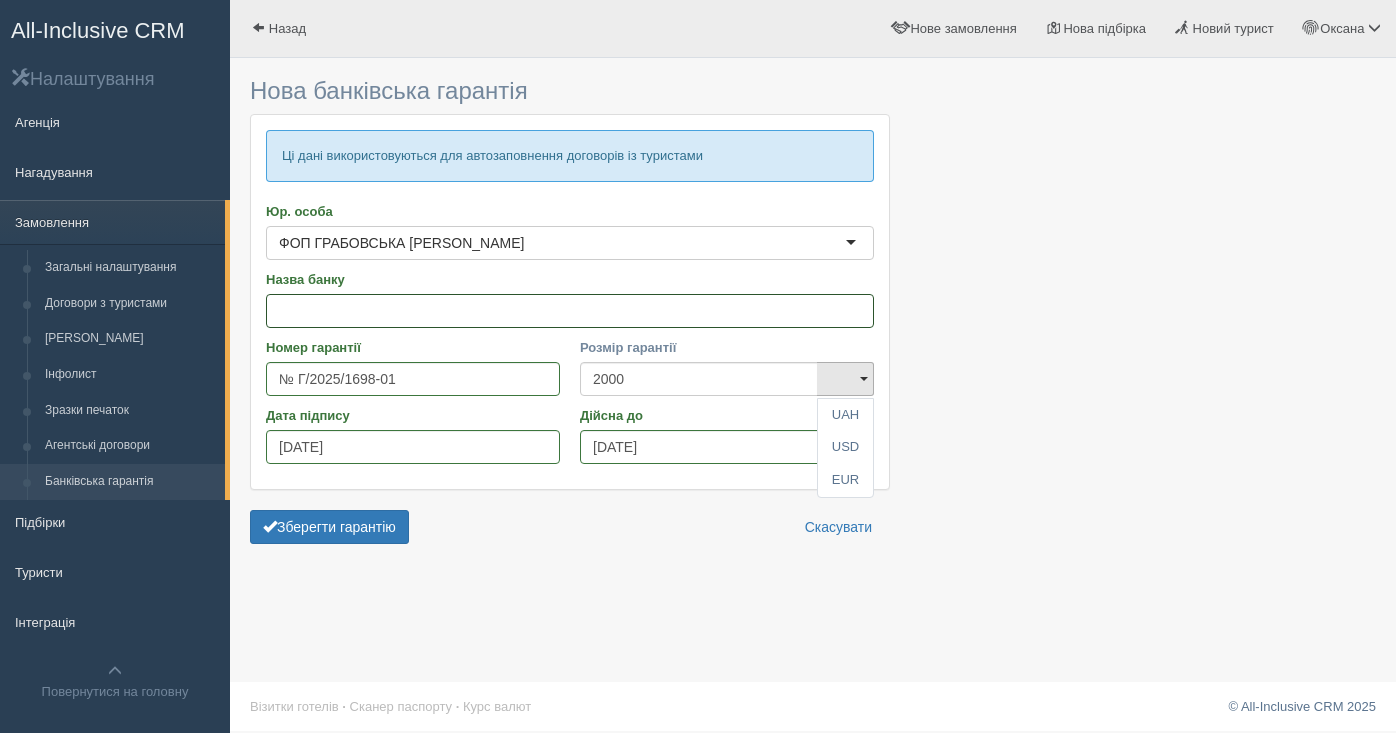 click on "Назва банку" at bounding box center [570, 311] 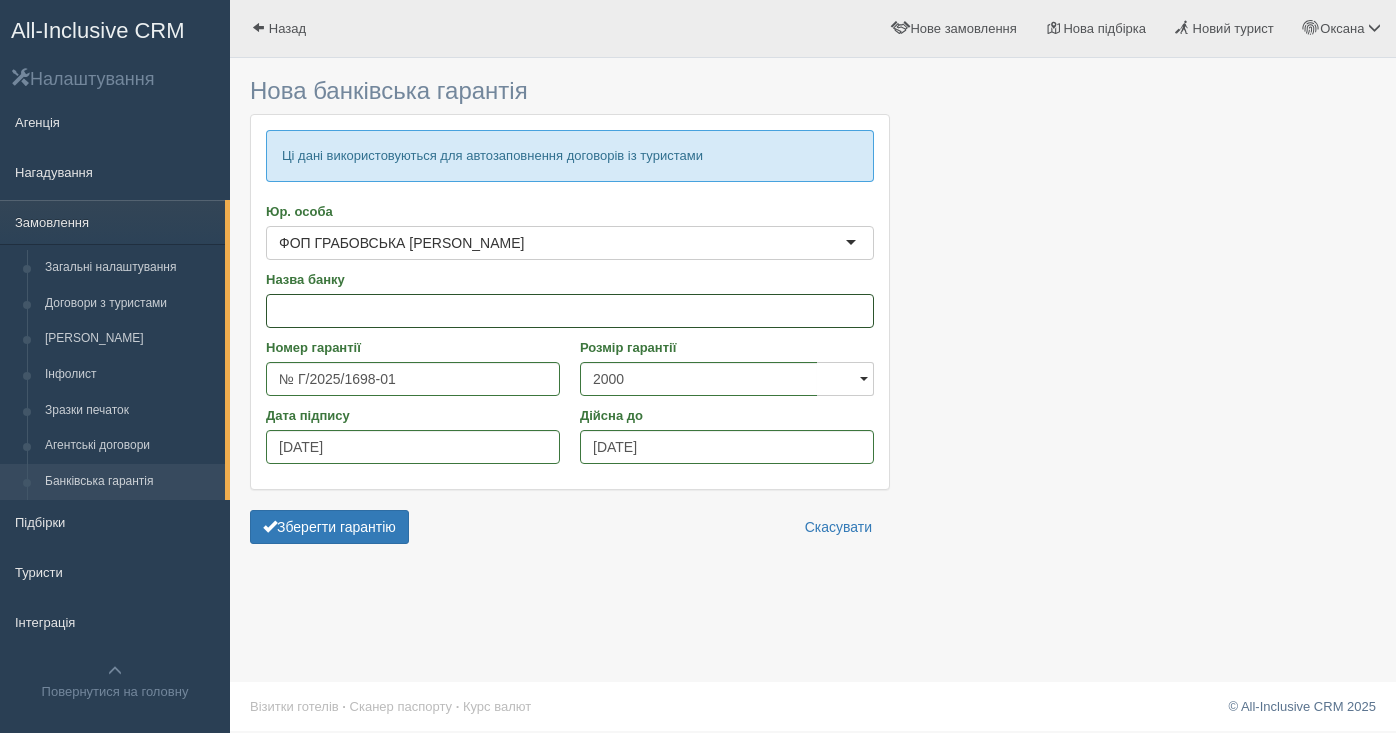 paste on "АТ «КРИСТАЛБАНК»" 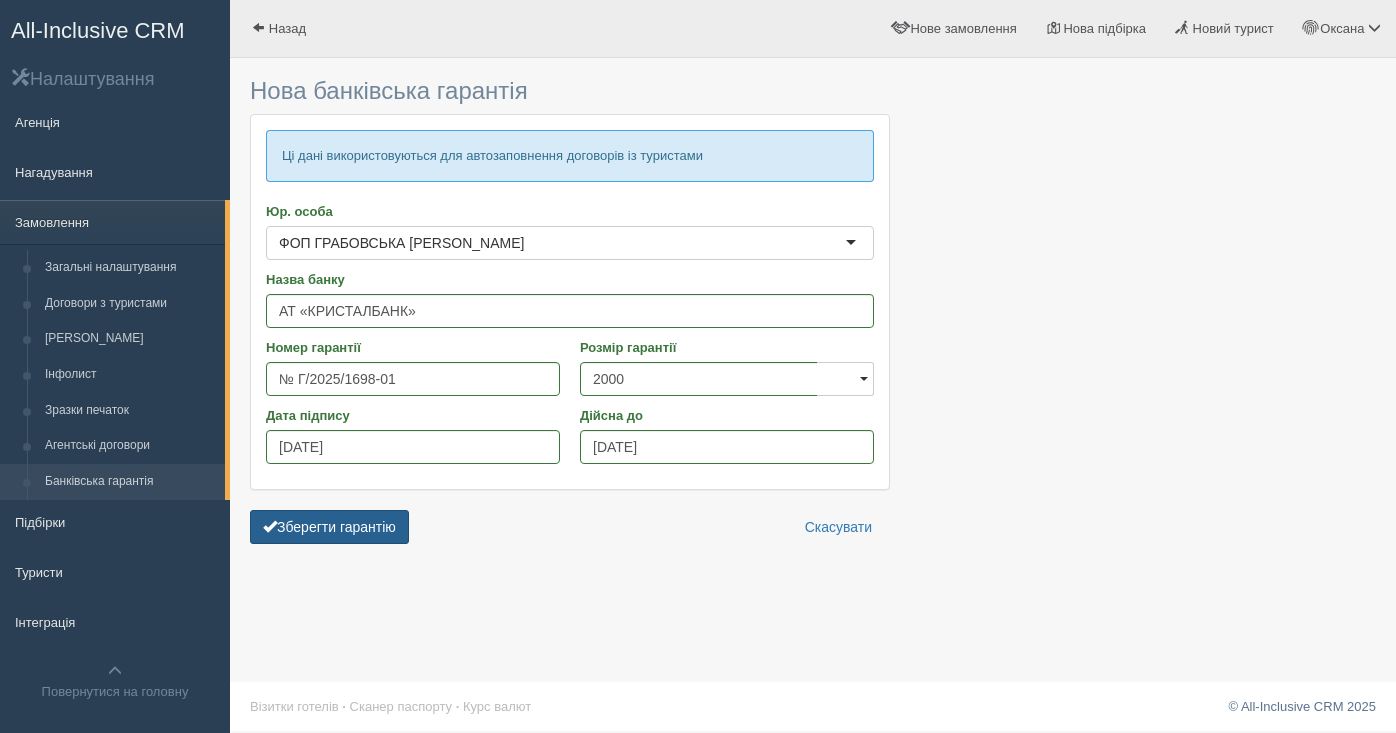 click on "Зберегти гарантію" at bounding box center [329, 527] 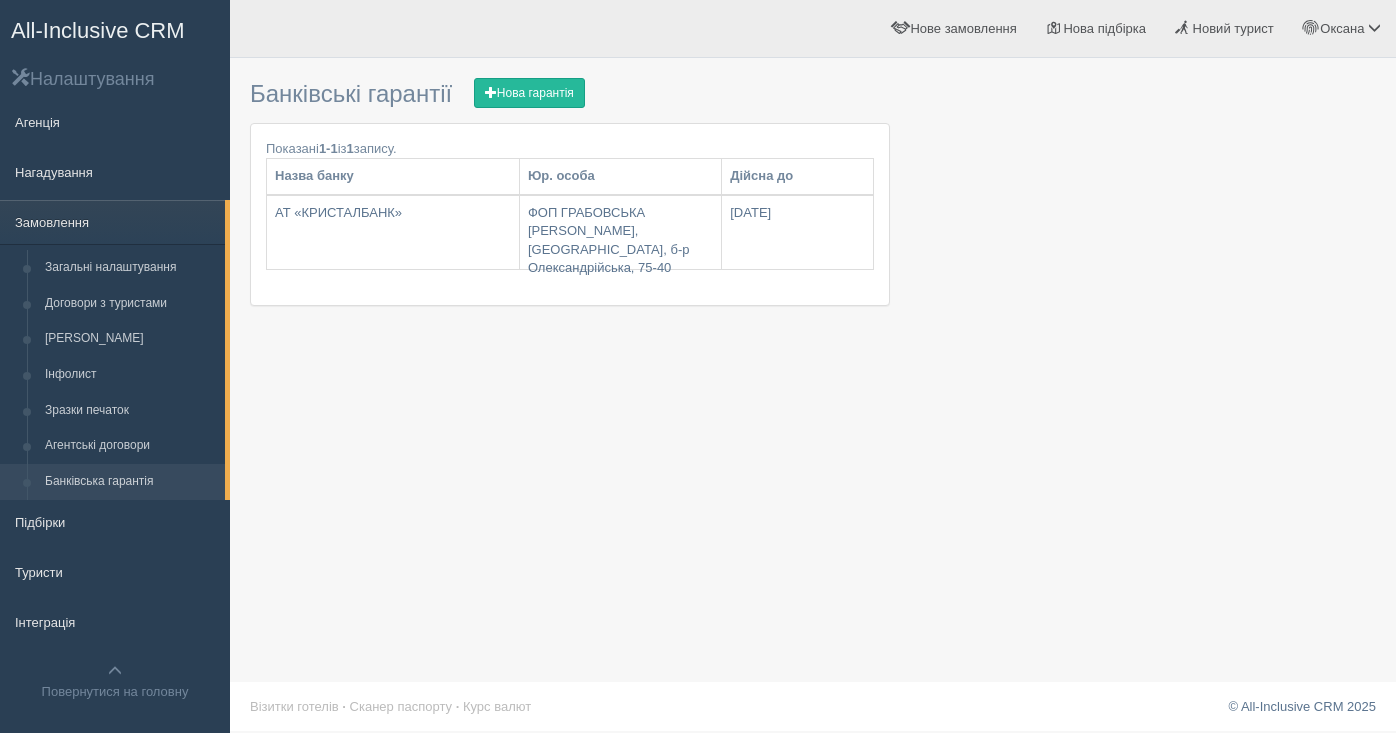 scroll, scrollTop: 0, scrollLeft: 0, axis: both 